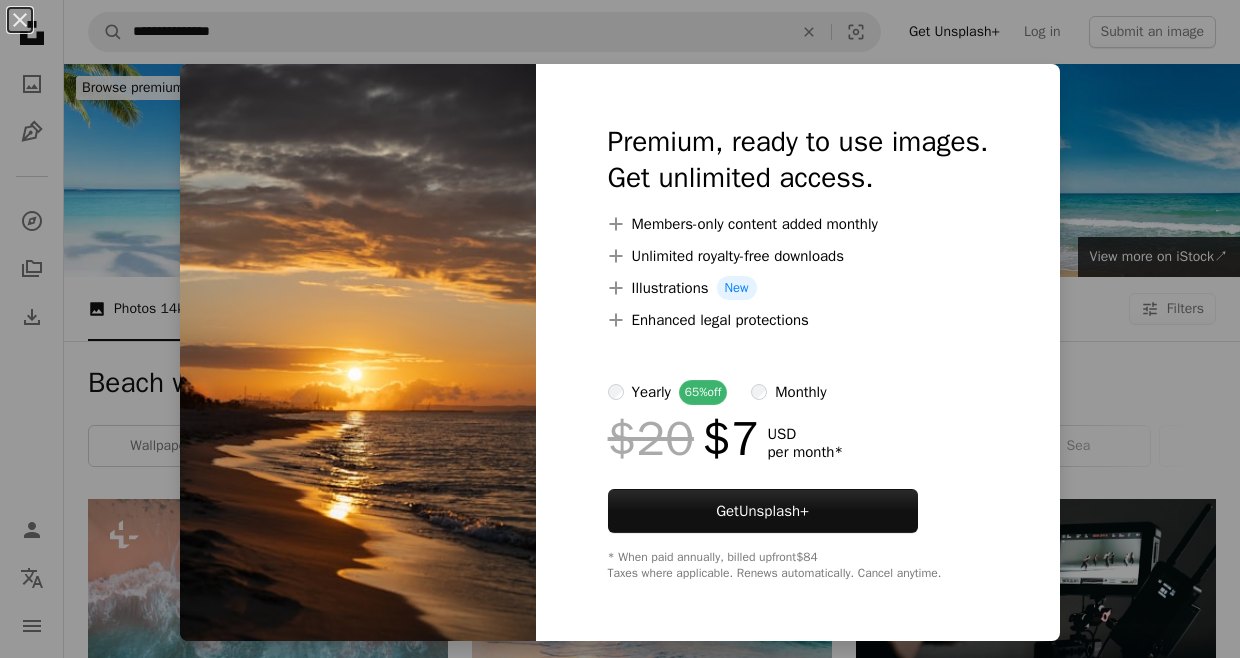 scroll, scrollTop: 4468, scrollLeft: 0, axis: vertical 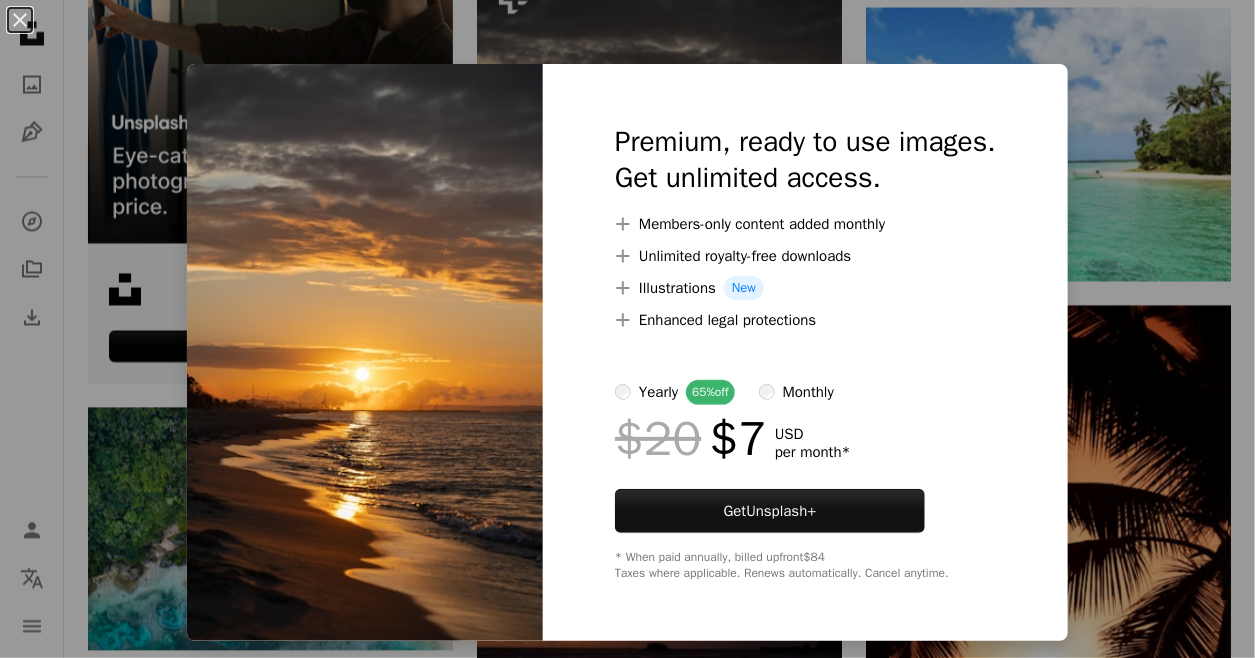 drag, startPoint x: 1149, startPoint y: 147, endPoint x: 1123, endPoint y: 171, distance: 35.383614 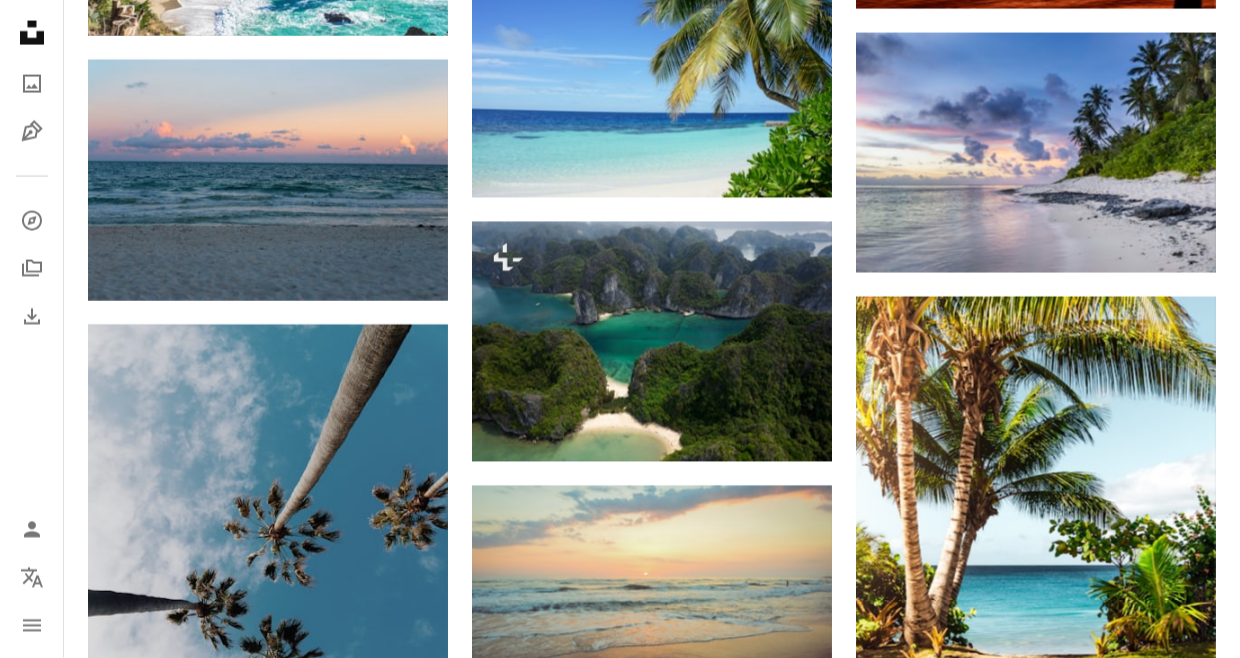 scroll, scrollTop: 5268, scrollLeft: 0, axis: vertical 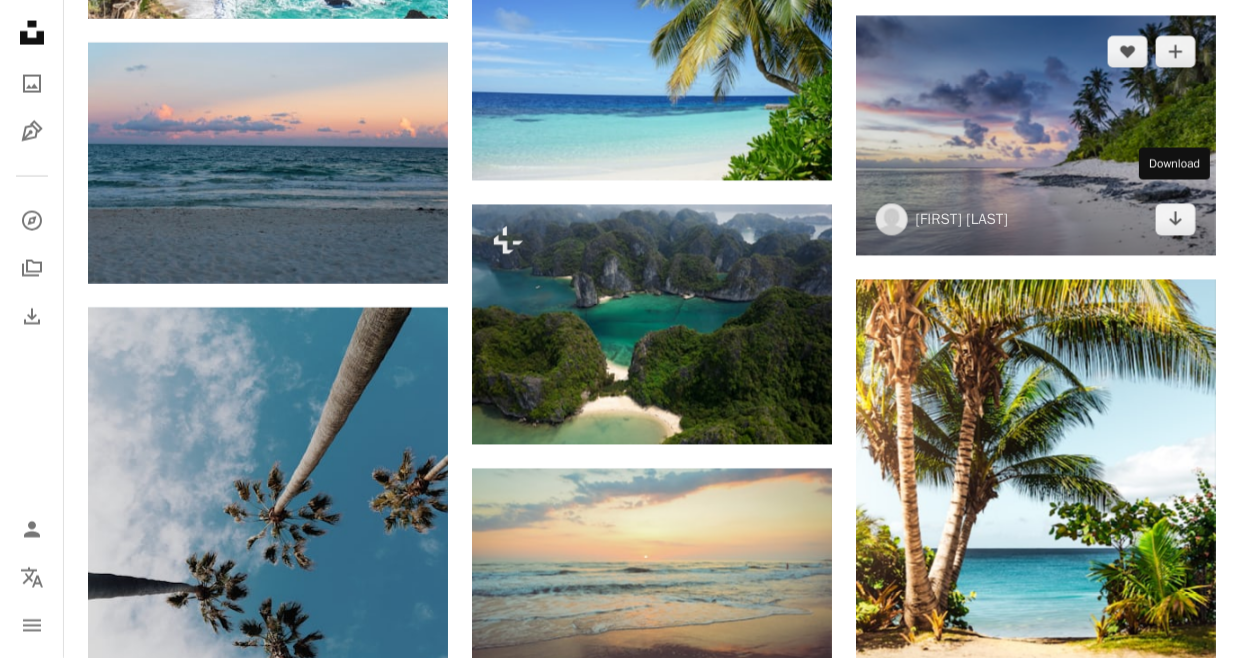 click 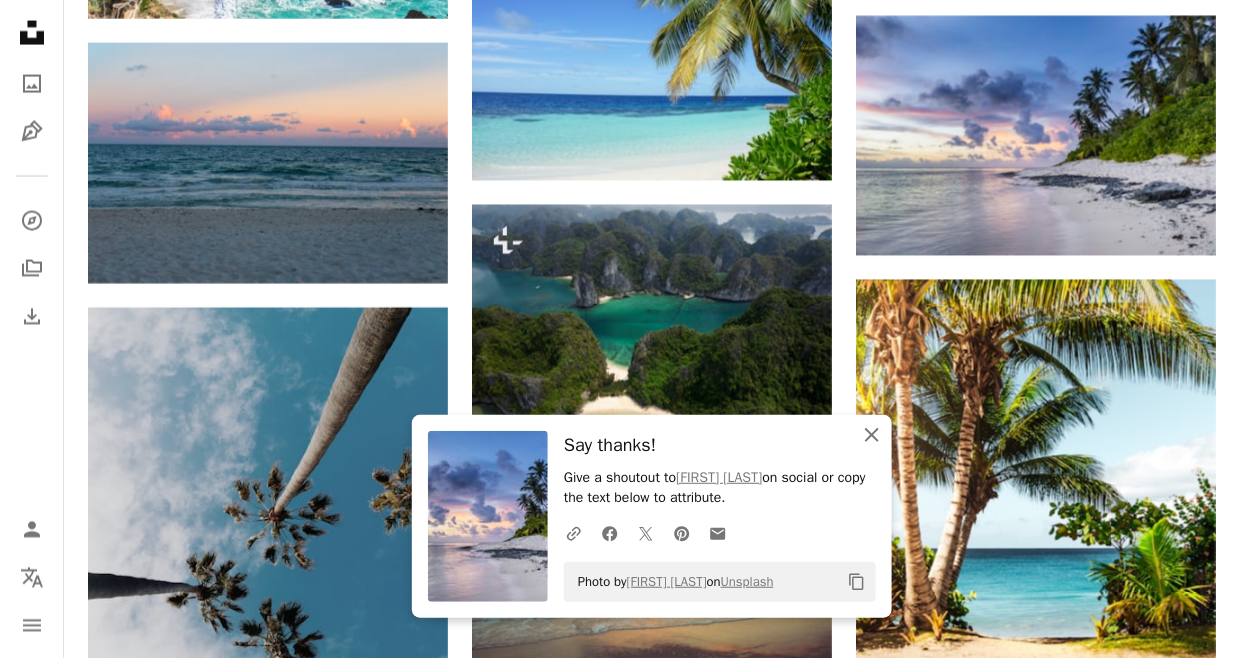 drag, startPoint x: 872, startPoint y: 438, endPoint x: 850, endPoint y: 427, distance: 24.596748 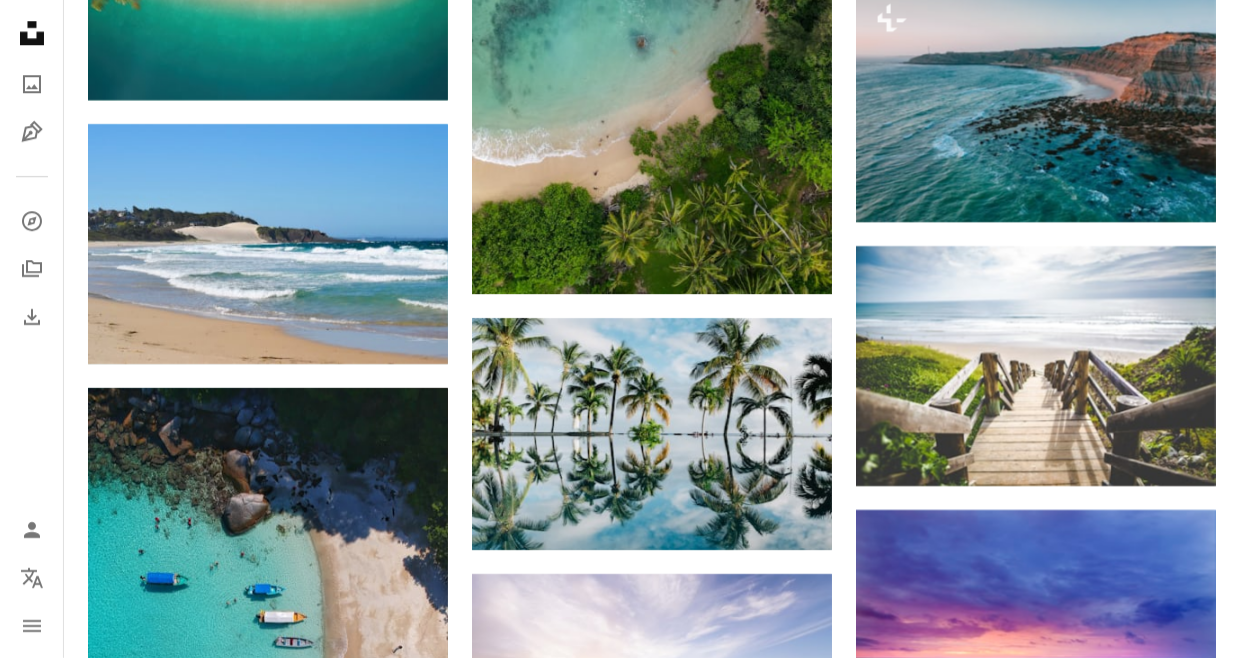 scroll, scrollTop: 8168, scrollLeft: 0, axis: vertical 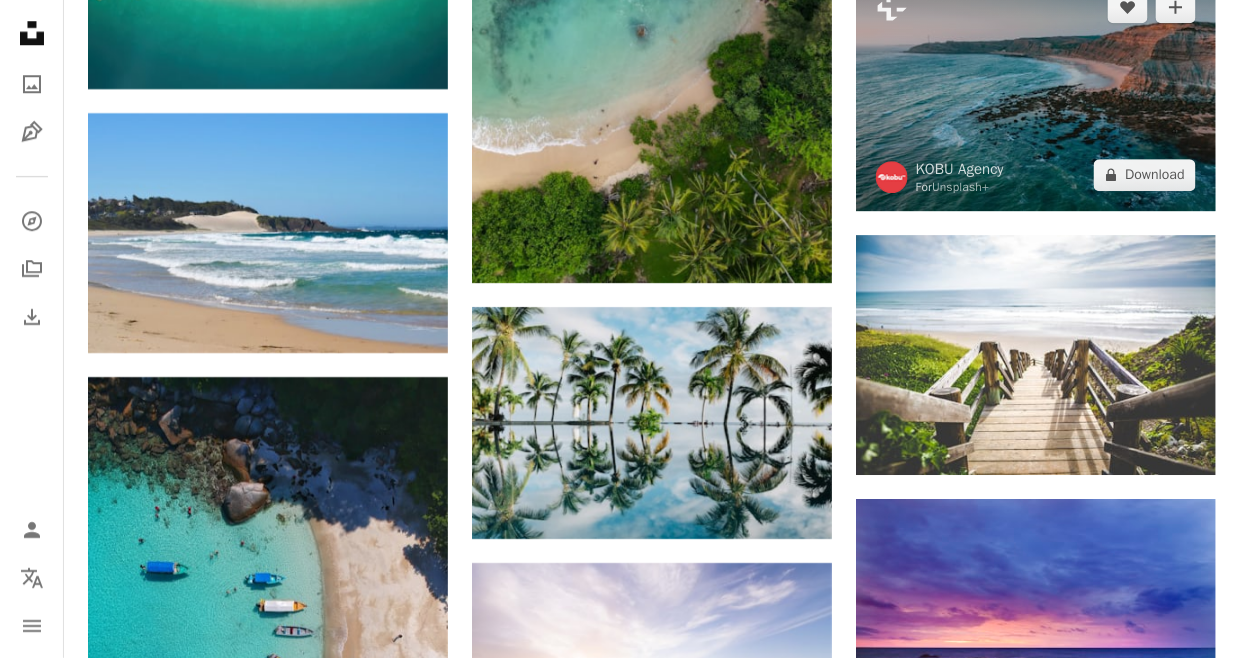 click on "A lock Download" at bounding box center (1145, 175) 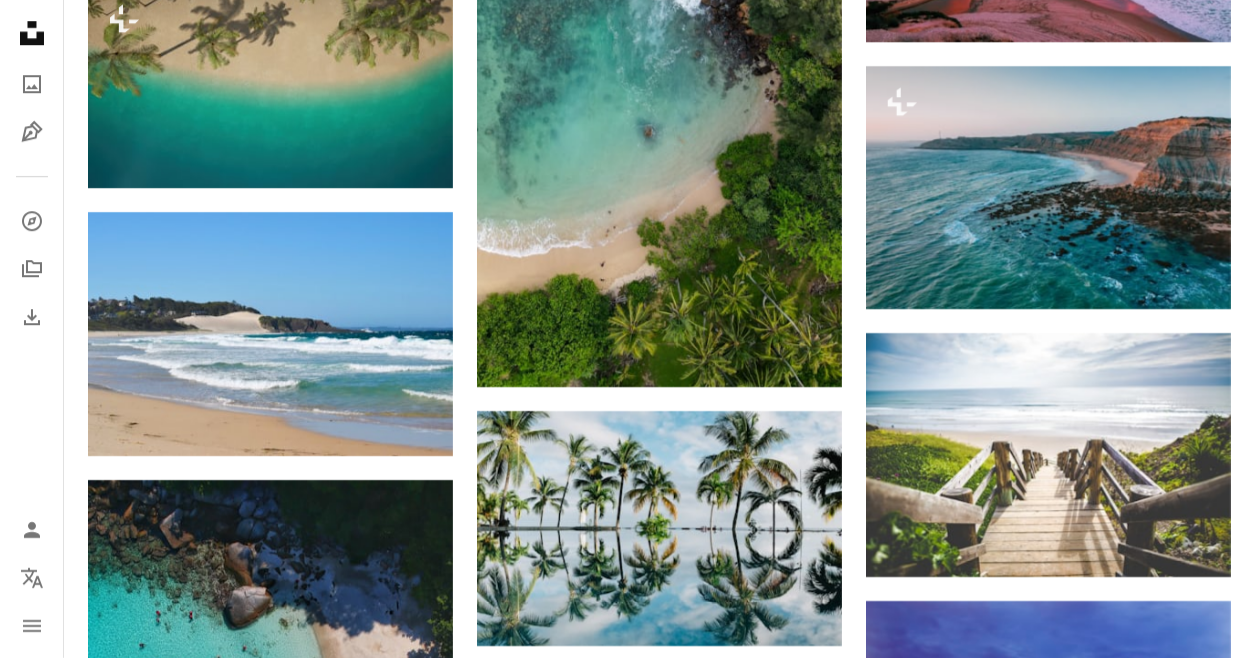 click on "An X shape Premium, ready to use images. Get unlimited access. A plus sign Members-only content added monthly A plus sign Unlimited royalty-free downloads A plus sign Illustrations  New A plus sign Enhanced legal protections yearly 65%  off monthly $20   $7 USD per month * Get  Unsplash+ * When paid annually, billed upfront  $84 Taxes where applicable. Renews automatically. Cancel anytime." at bounding box center [627, 3524] 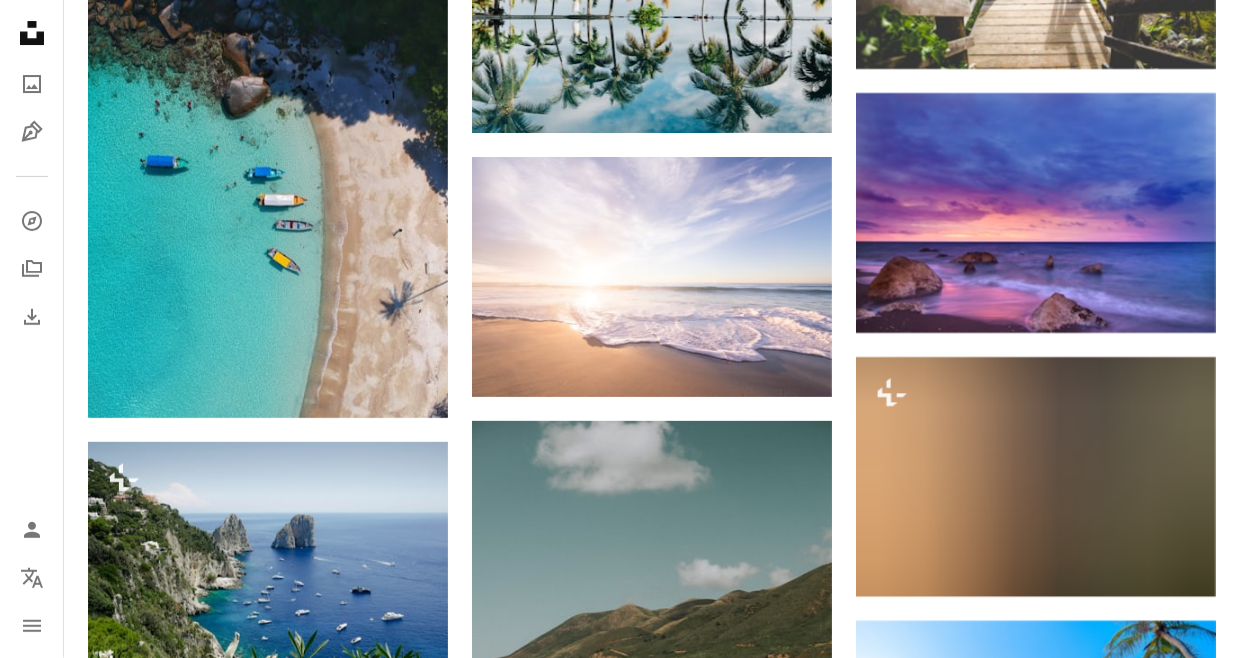scroll, scrollTop: 8668, scrollLeft: 0, axis: vertical 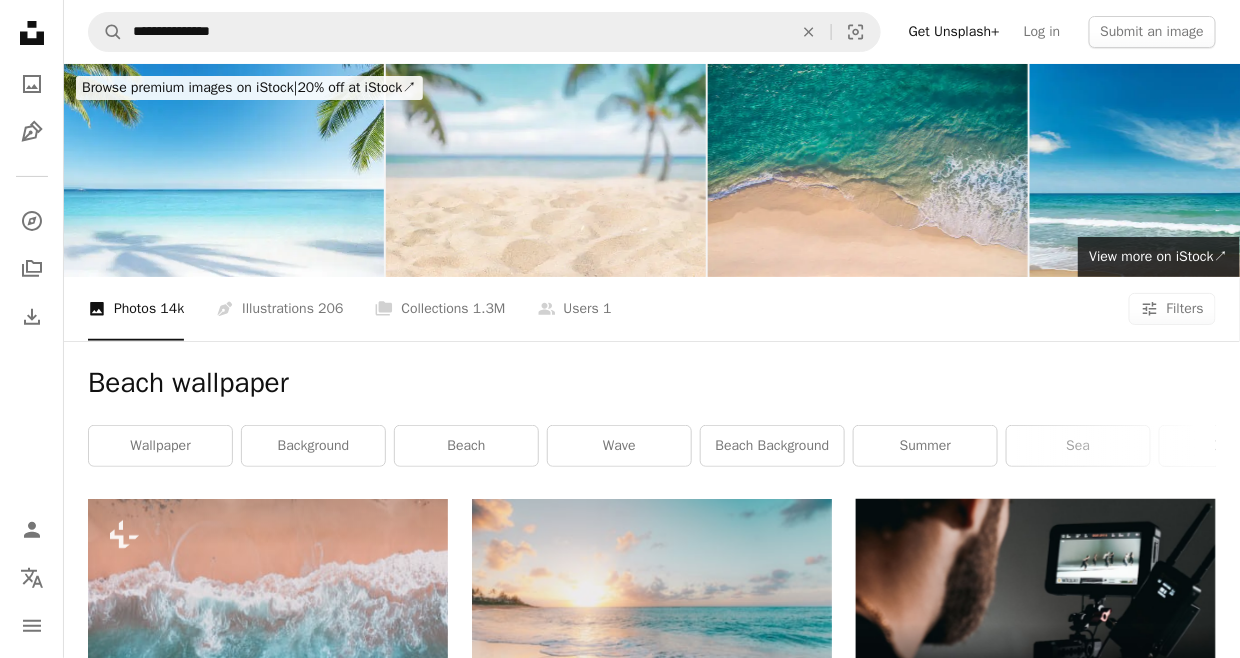 click on "Log in" at bounding box center (1042, 32) 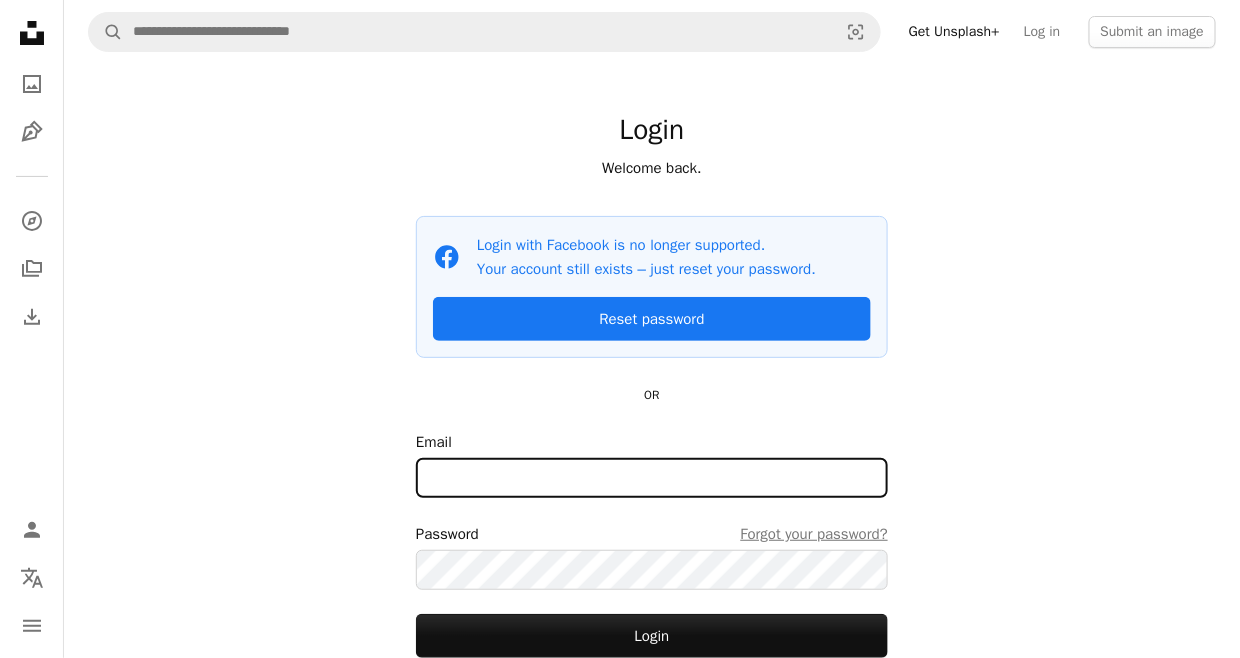 type on "**********" 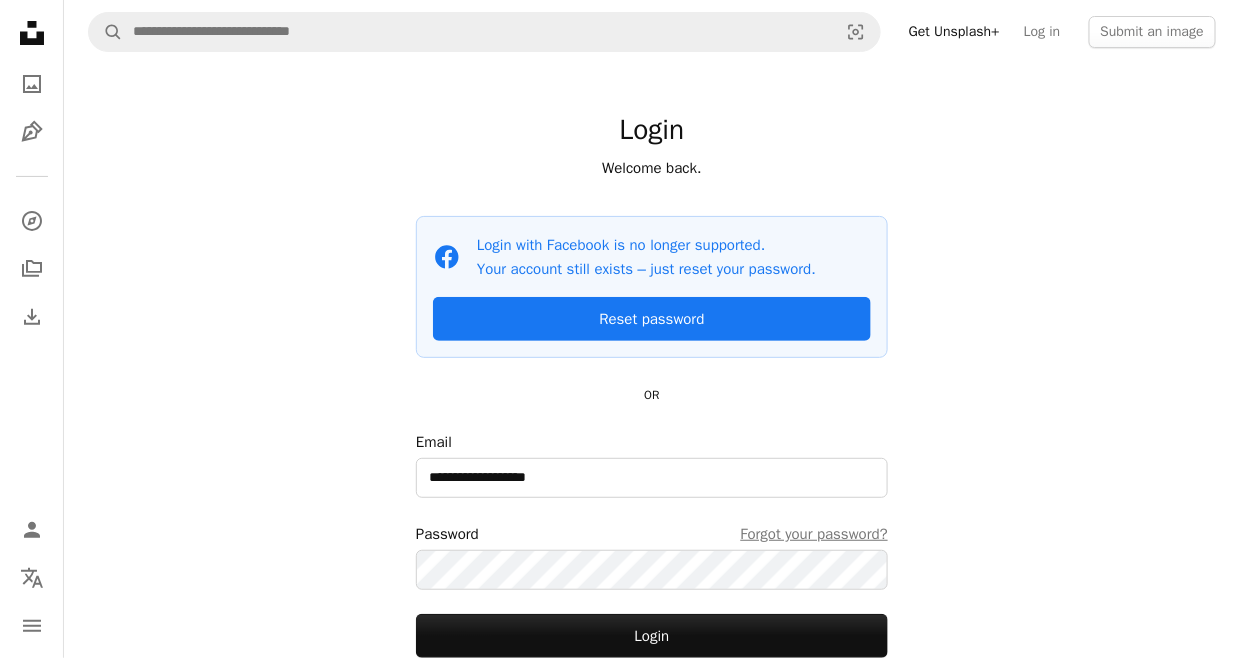 drag, startPoint x: 641, startPoint y: 630, endPoint x: 700, endPoint y: 594, distance: 69.115845 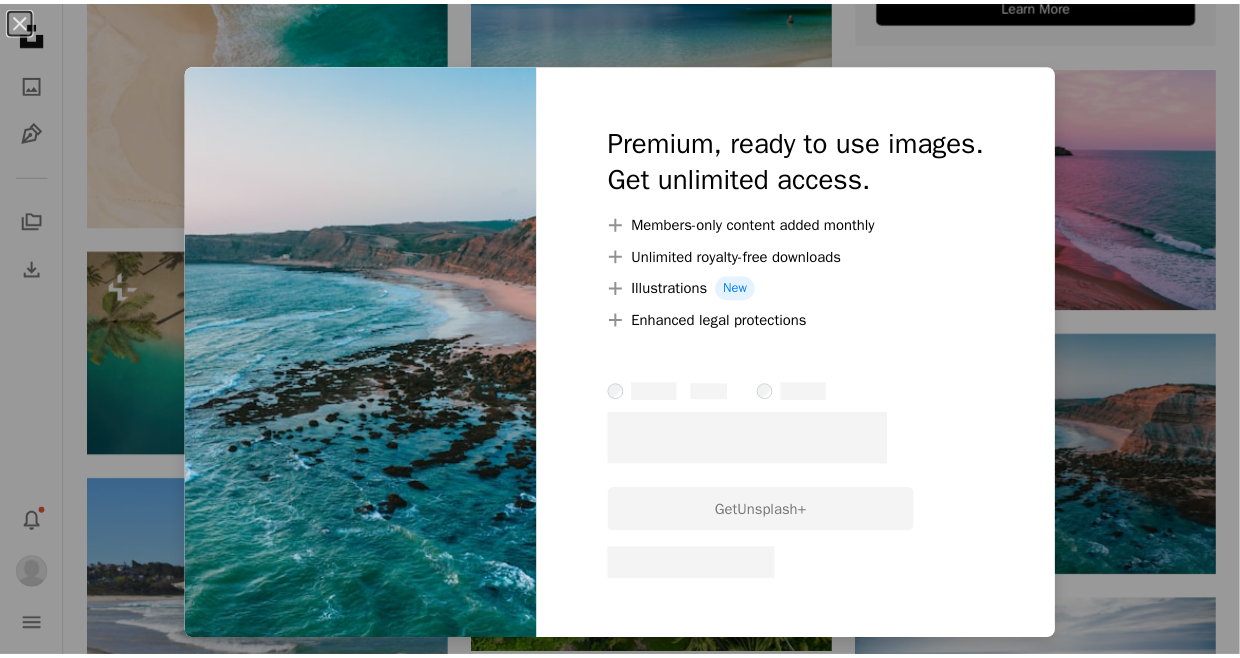 scroll, scrollTop: 7900, scrollLeft: 0, axis: vertical 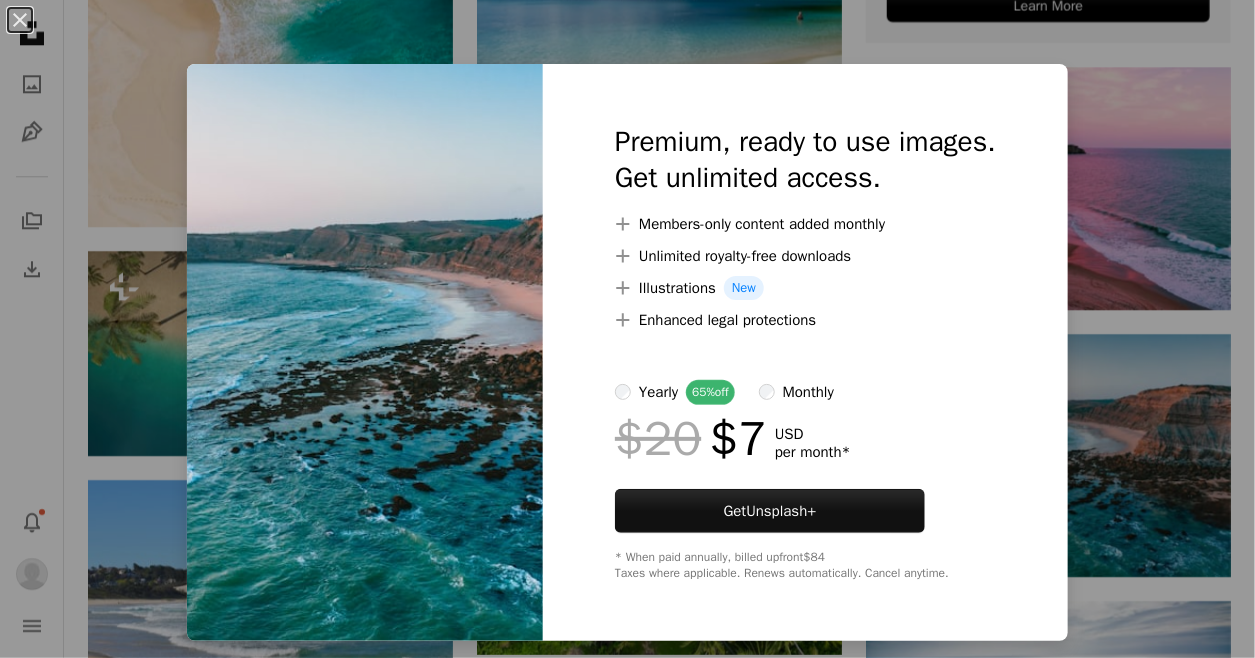 click on "An X shape Premium, ready to use images. Get unlimited access. A plus sign Members-only content added monthly A plus sign Unlimited royalty-free downloads A plus sign Illustrations  New A plus sign Enhanced legal protections yearly 65%  off monthly $20   $7 USD per month * Get  Unsplash+ * When paid annually, billed upfront  $84 Taxes where applicable. Renews automatically. Cancel anytime." at bounding box center [627, 329] 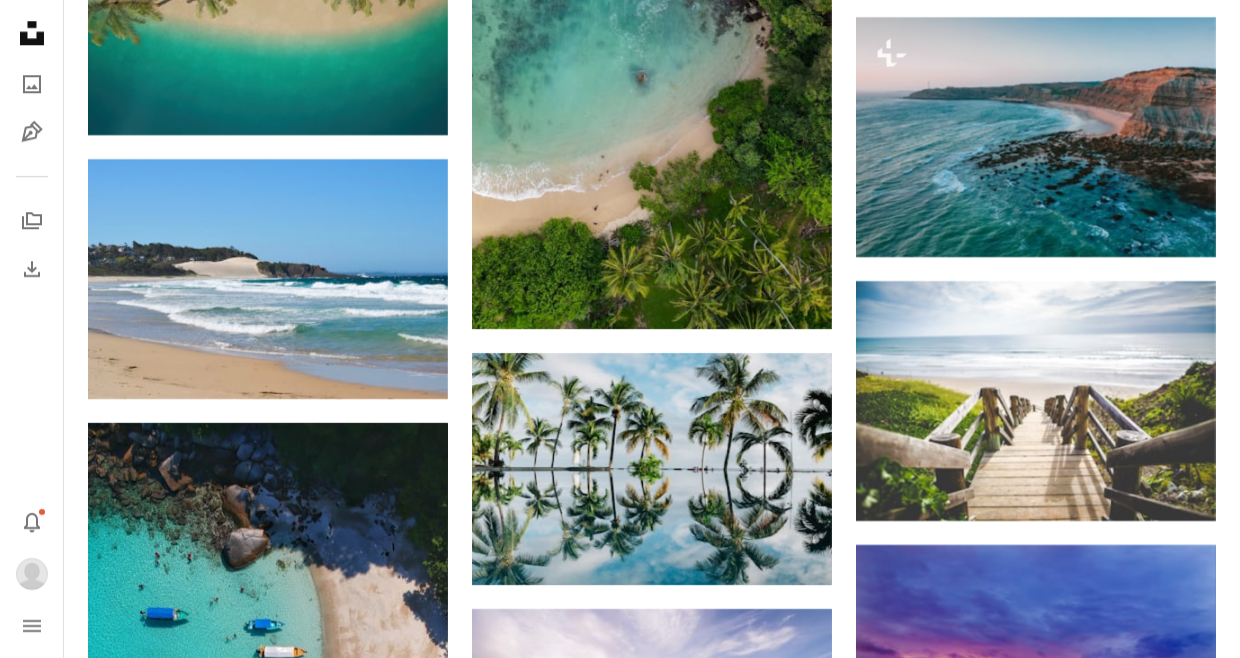 scroll, scrollTop: 8400, scrollLeft: 0, axis: vertical 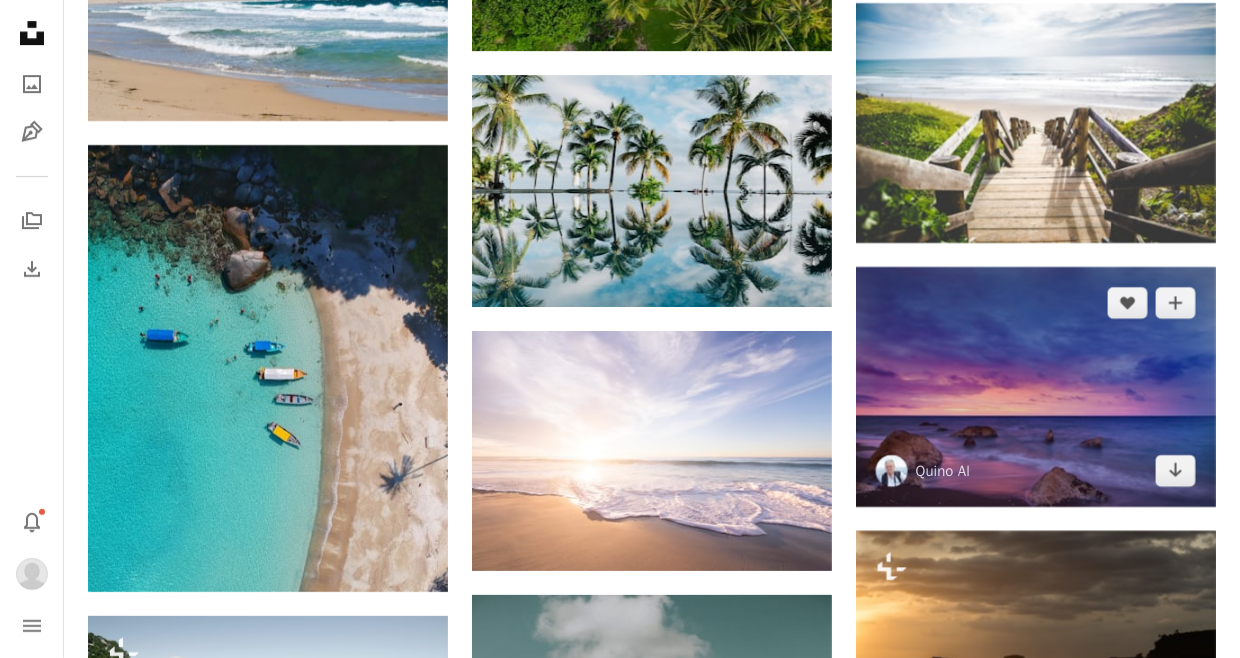click on "Arrow pointing down" 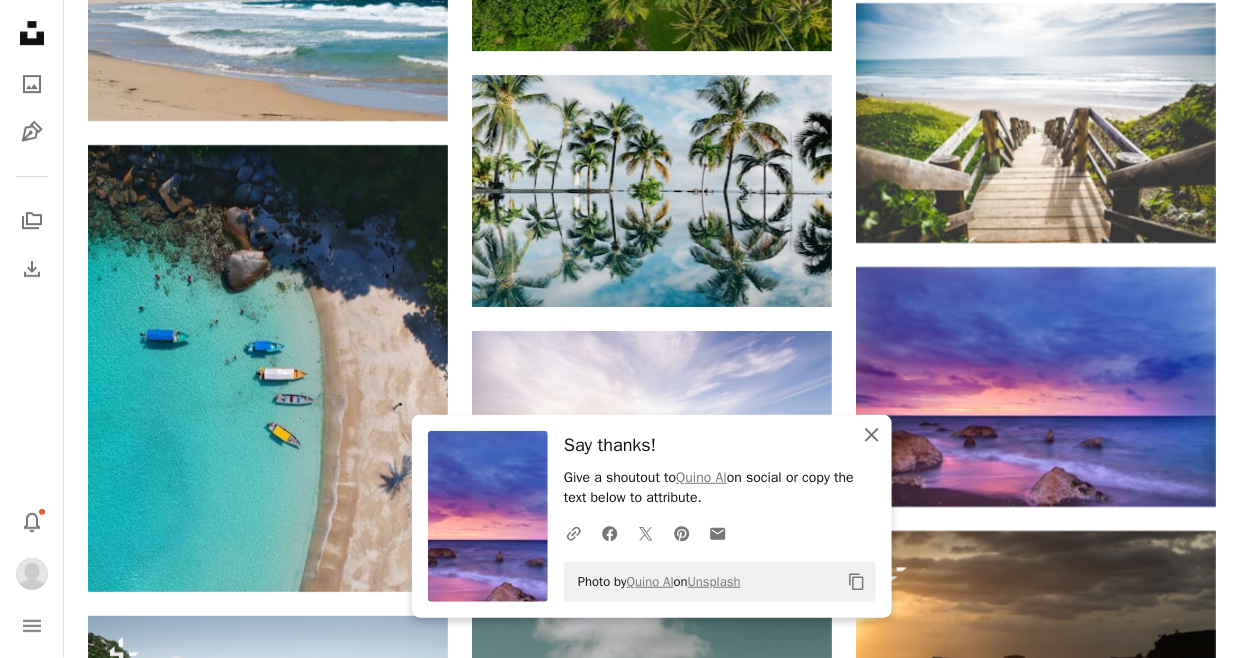 click on "An X shape" 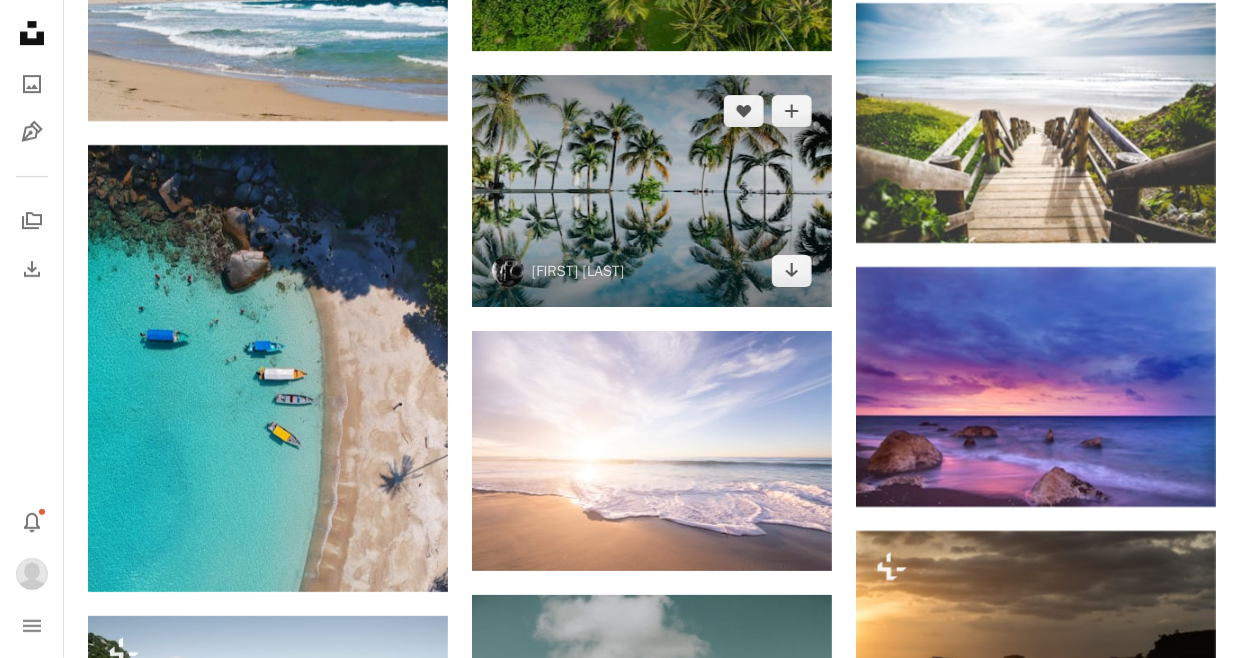 click on "Arrow pointing down" 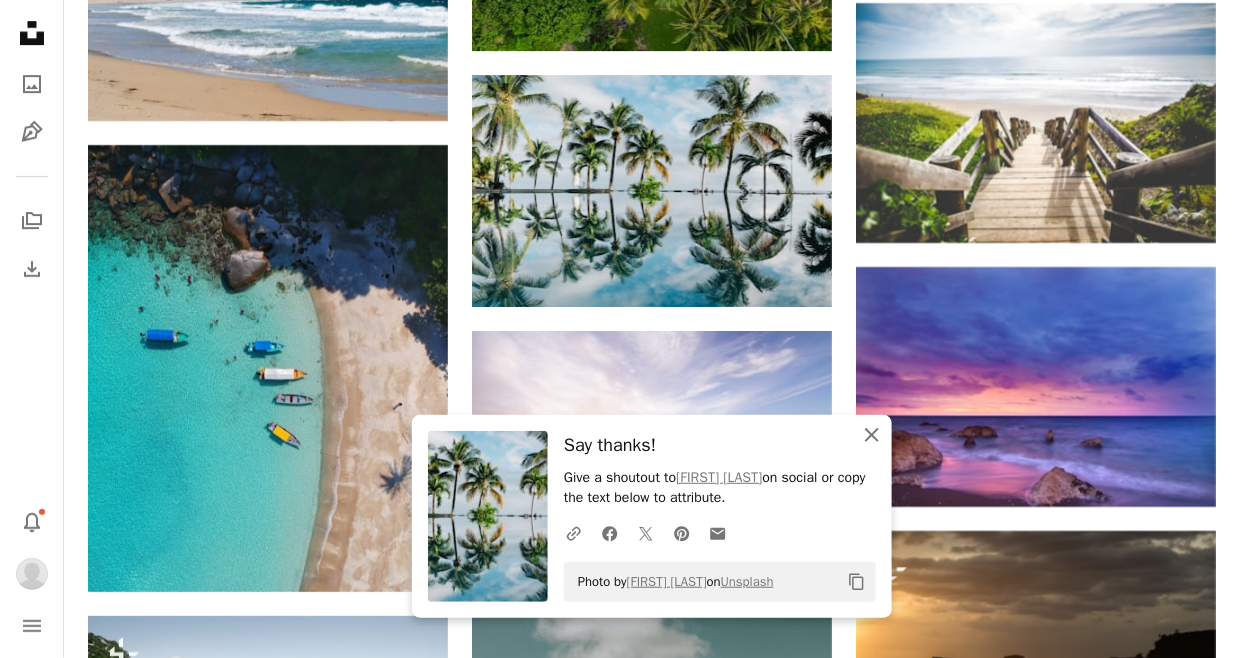 drag, startPoint x: 880, startPoint y: 435, endPoint x: 907, endPoint y: 419, distance: 31.38471 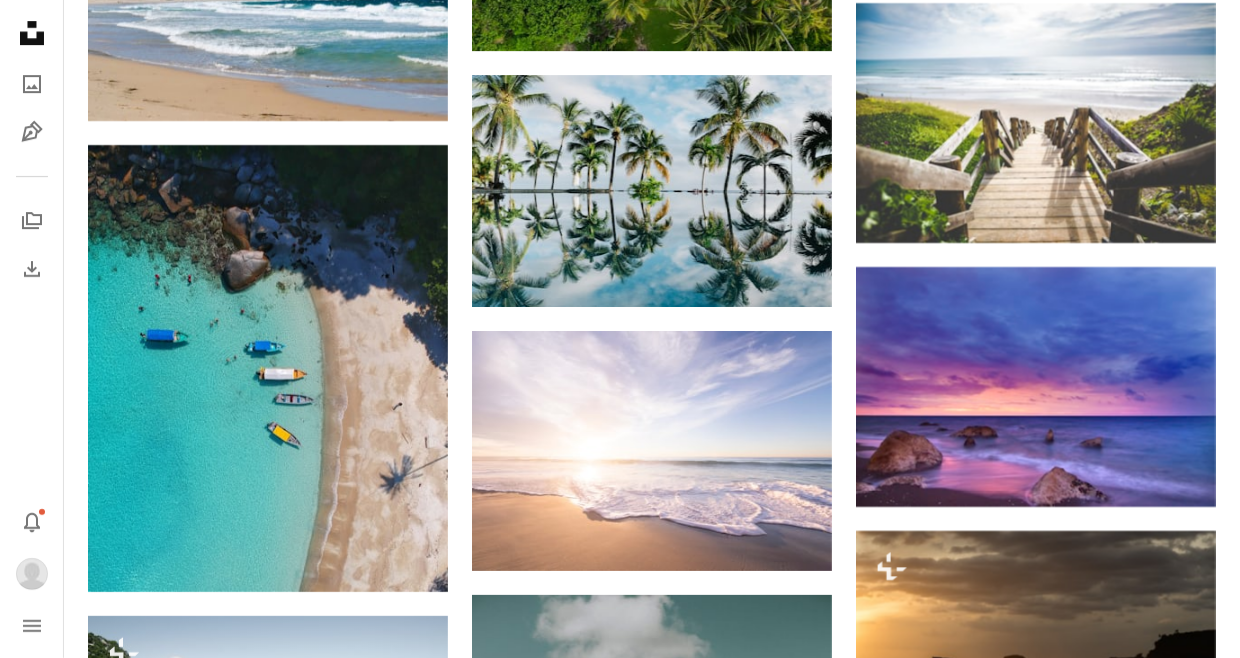 scroll, scrollTop: 8800, scrollLeft: 0, axis: vertical 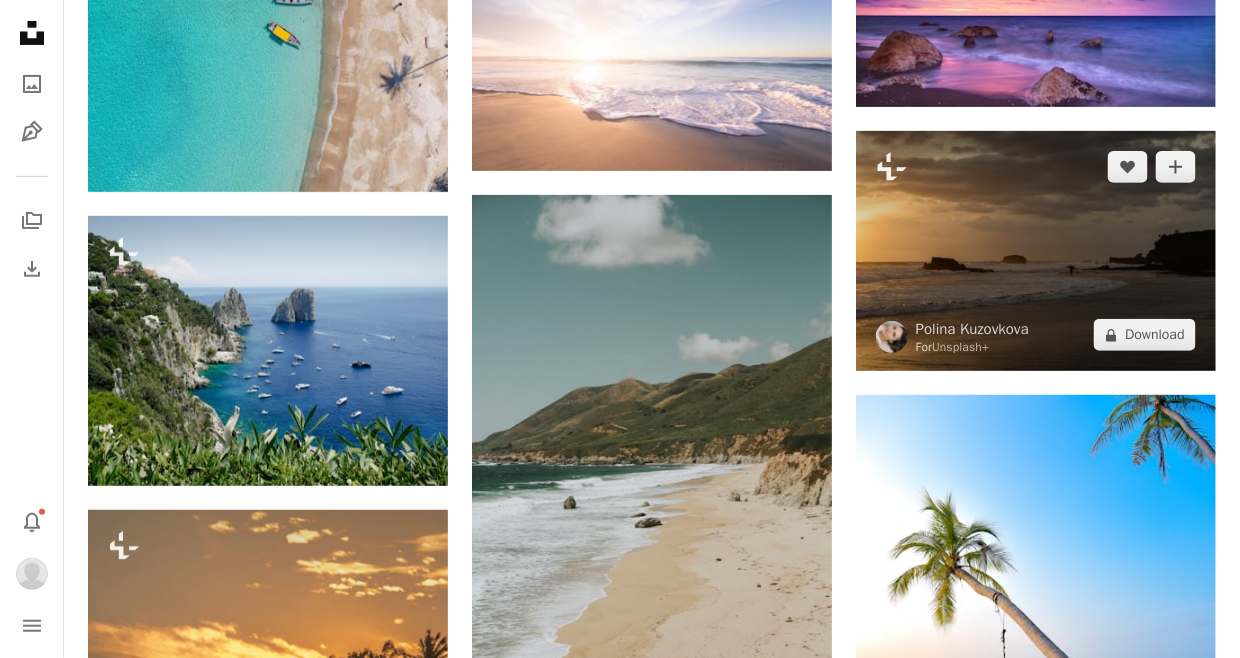 click on "A lock Download" at bounding box center (1145, 335) 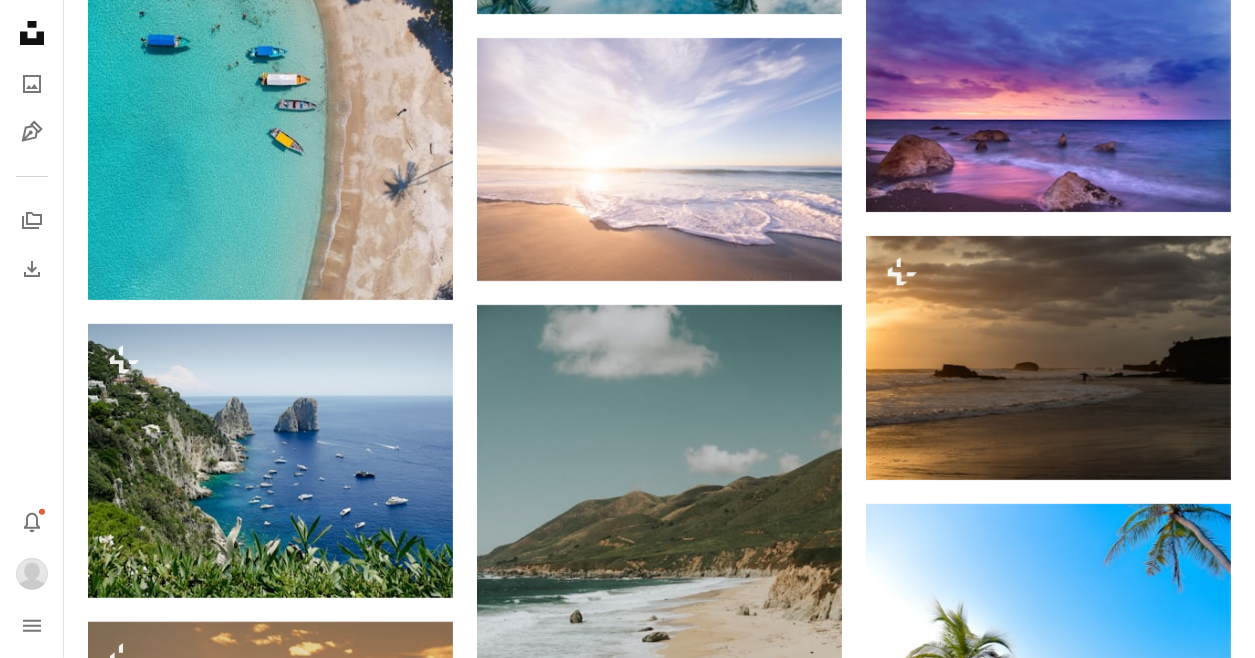 click on "An X shape Premium, ready to use images. Get unlimited access. A plus sign Members-only content added monthly A plus sign Unlimited royalty-free downloads A plus sign Illustrations  New A plus sign Enhanced legal protections yearly 65%  off monthly $20   $7 USD per month * Get  Unsplash+ * When paid annually, billed upfront  $84 Taxes where applicable. Renews automatically. Cancel anytime." at bounding box center (627, 5015) 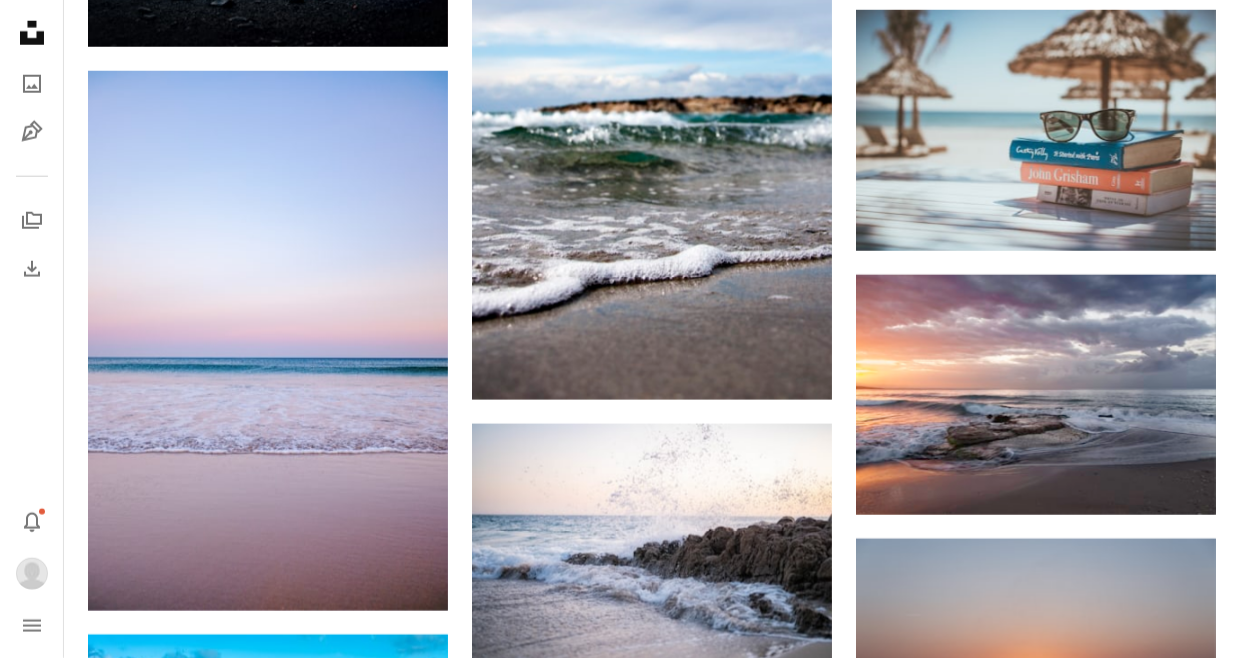scroll, scrollTop: 13600, scrollLeft: 0, axis: vertical 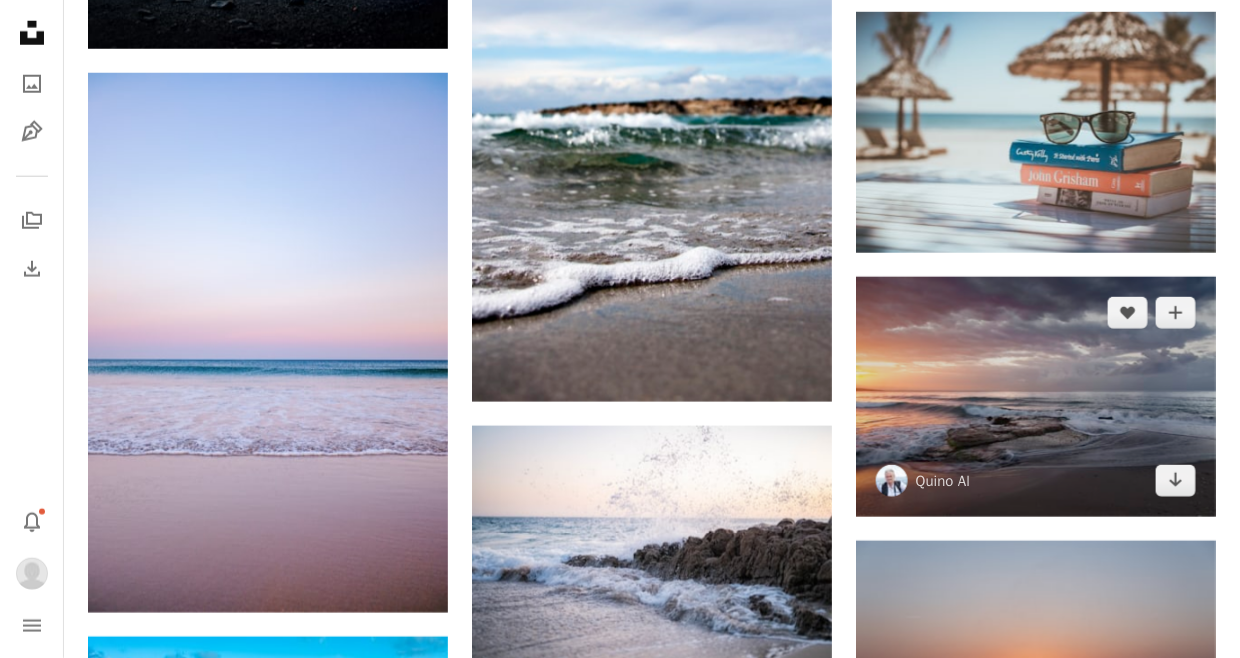 click on "Arrow pointing down" 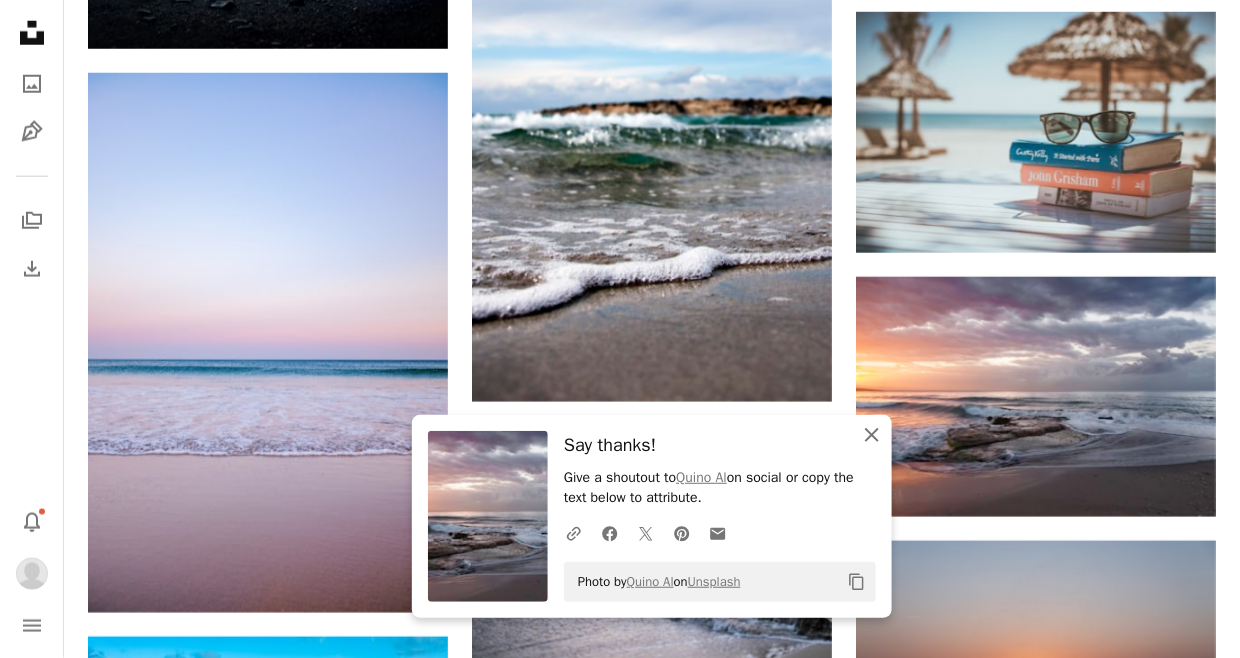 click 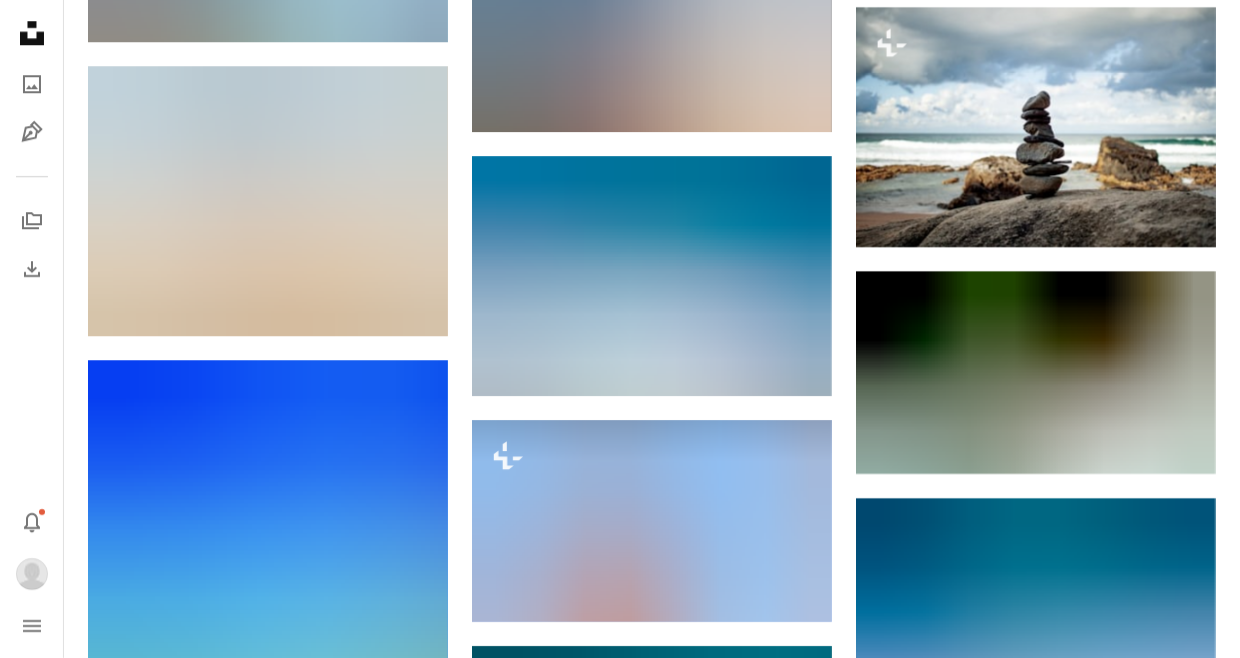 scroll, scrollTop: 14700, scrollLeft: 0, axis: vertical 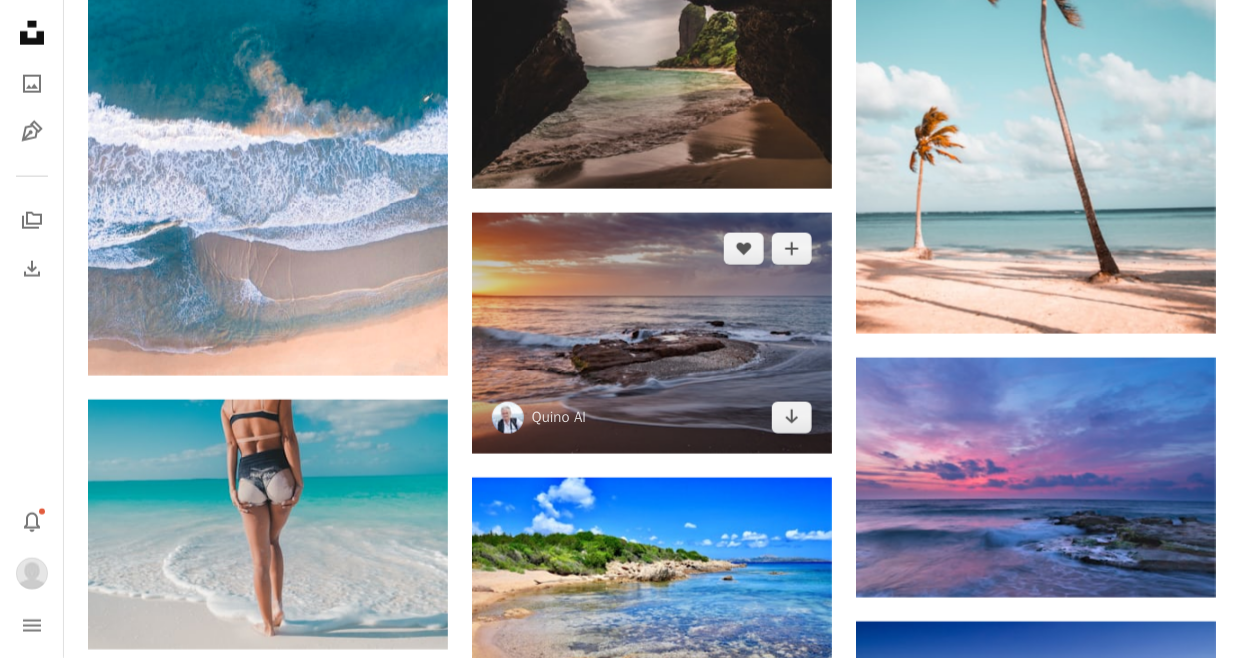 click on "Arrow pointing down" 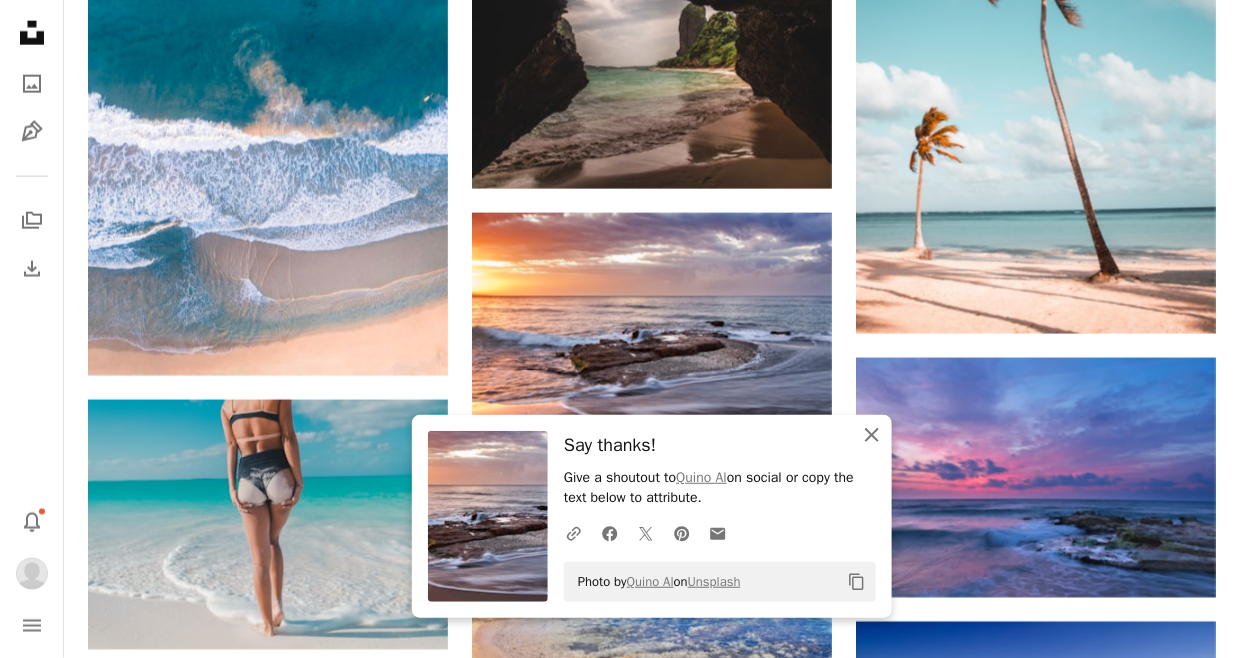 click on "An X shape" 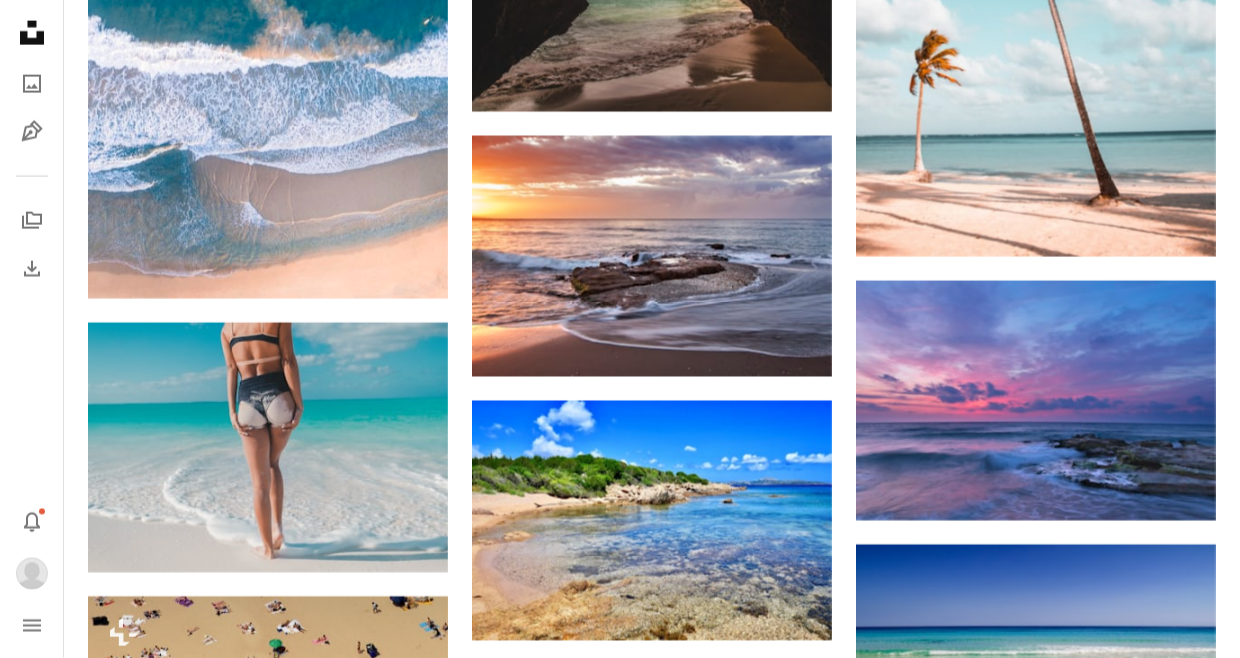 scroll, scrollTop: 16124, scrollLeft: 0, axis: vertical 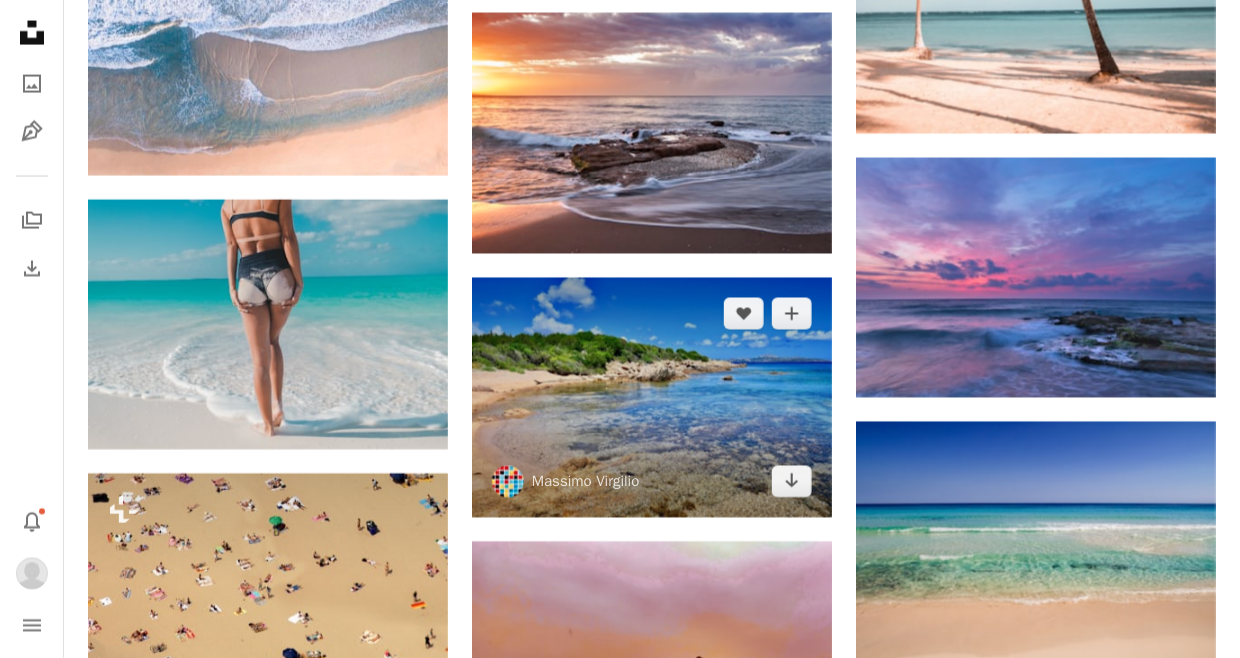 click on "Arrow pointing down" 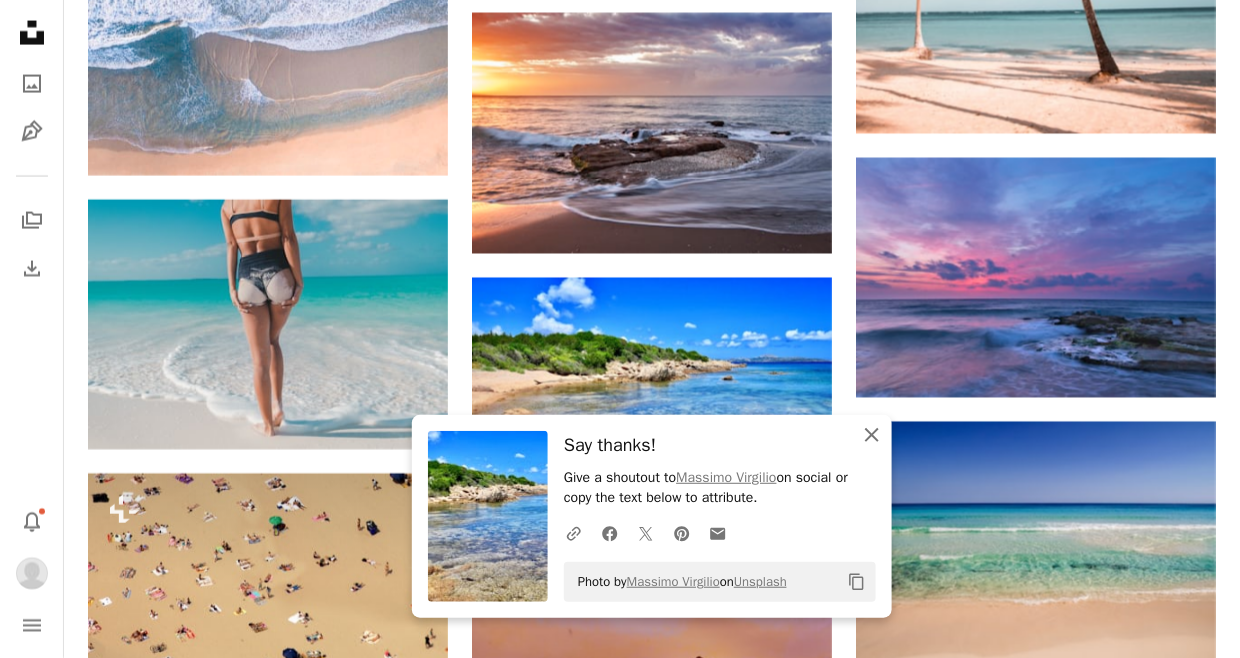 click on "An X shape" 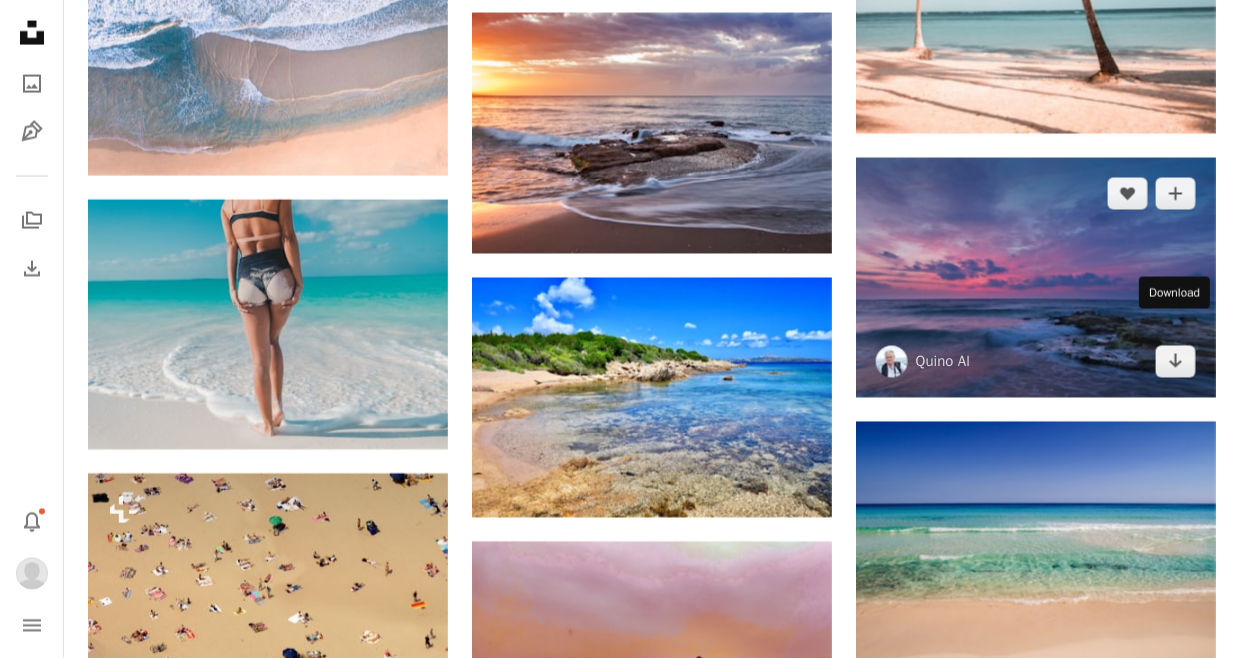 click on "Arrow pointing down" 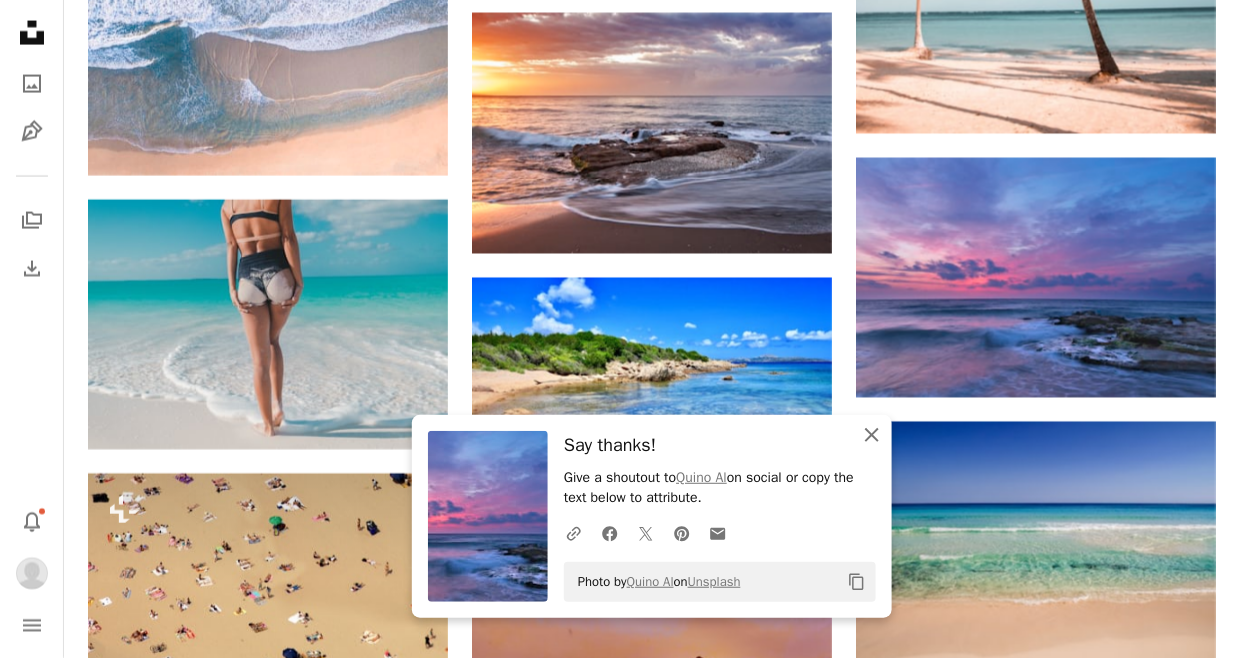 drag, startPoint x: 869, startPoint y: 434, endPoint x: 844, endPoint y: 399, distance: 43.011627 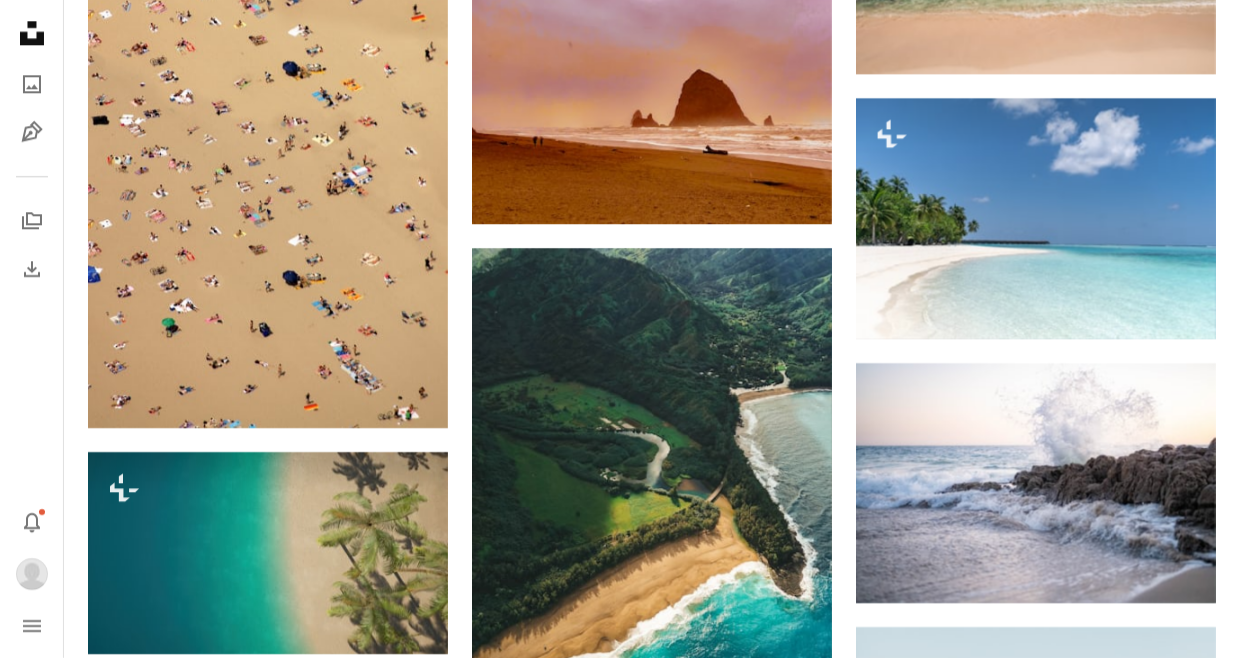 scroll, scrollTop: 16824, scrollLeft: 0, axis: vertical 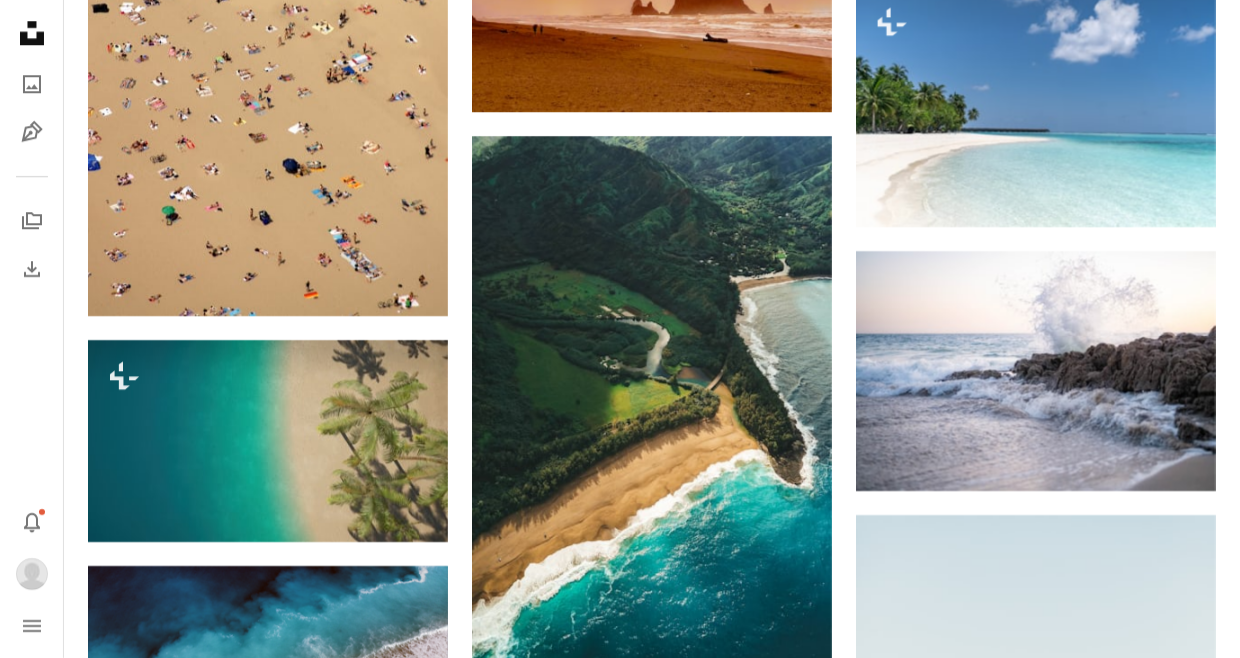 drag, startPoint x: 1237, startPoint y: 420, endPoint x: 1158, endPoint y: 407, distance: 80.06248 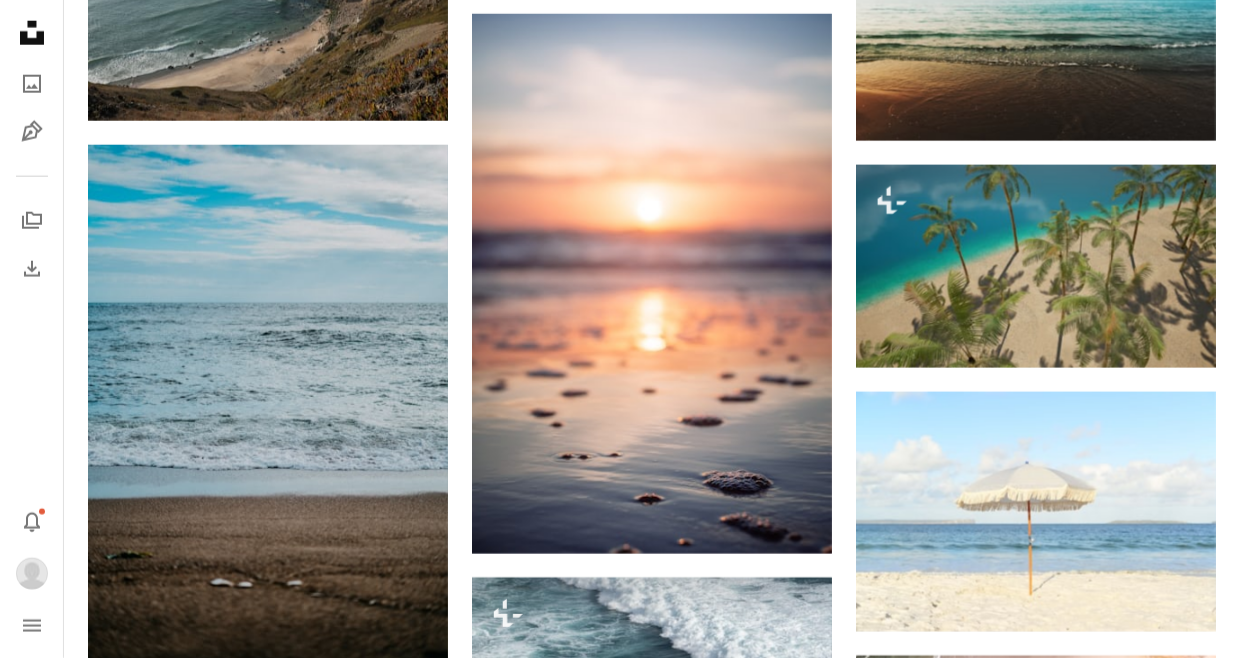 scroll, scrollTop: 18124, scrollLeft: 0, axis: vertical 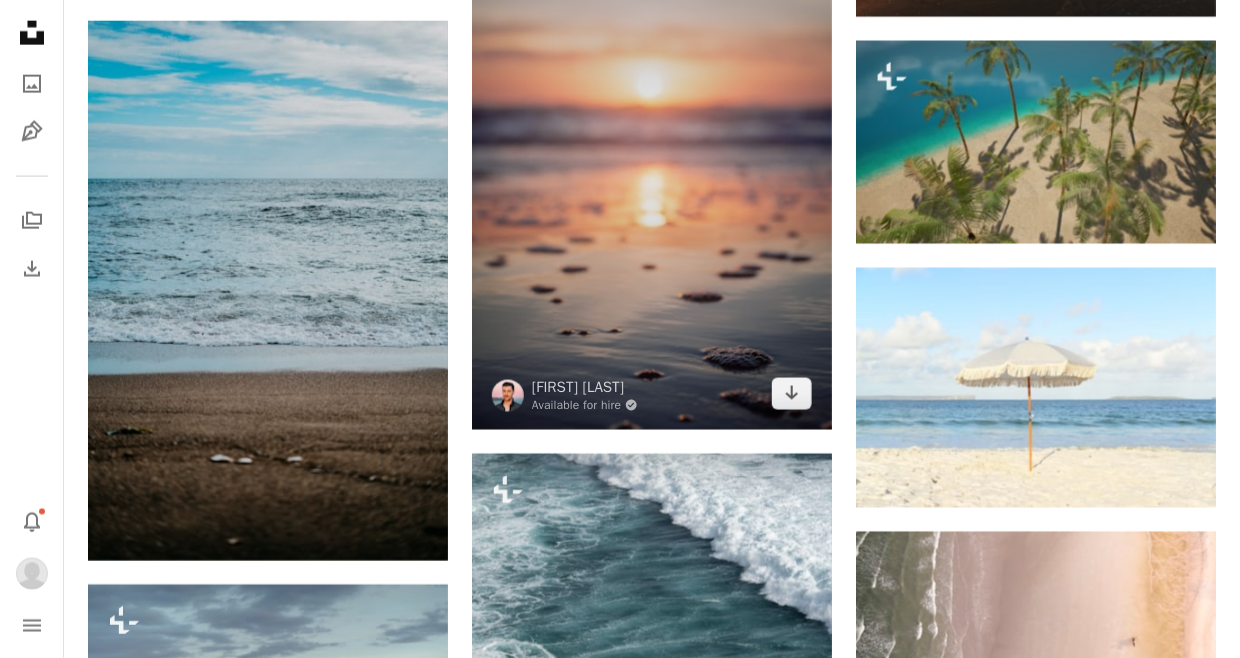 click on "Arrow pointing down" at bounding box center (792, 394) 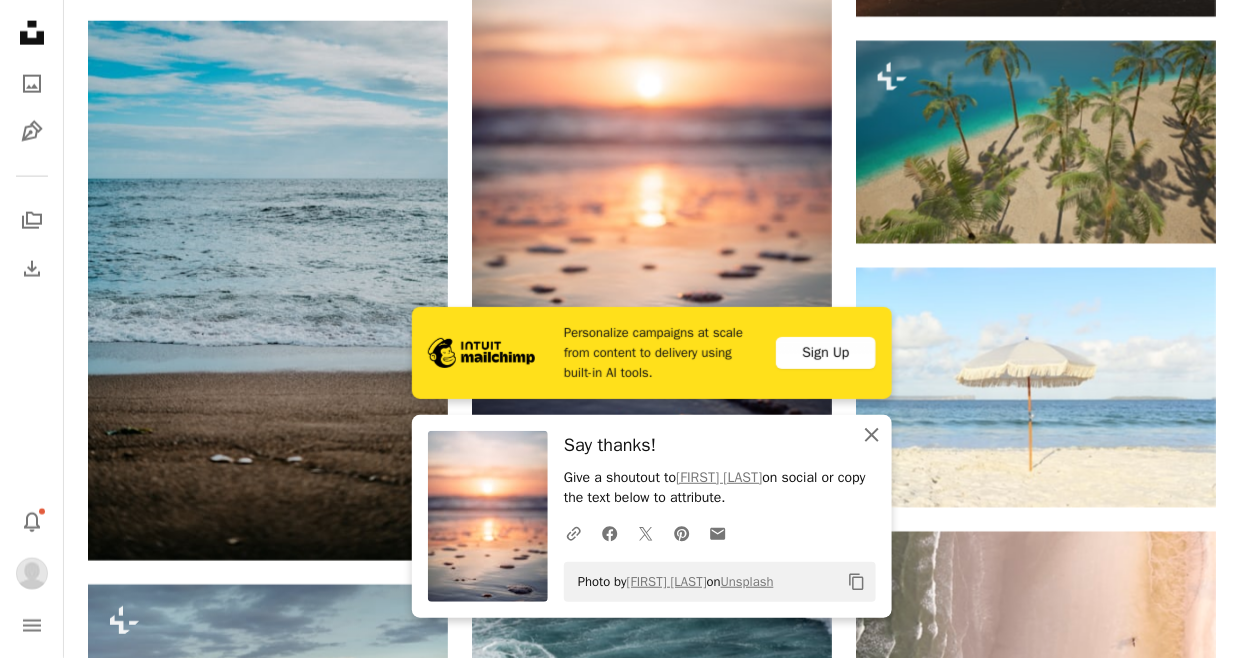click on "An X shape" 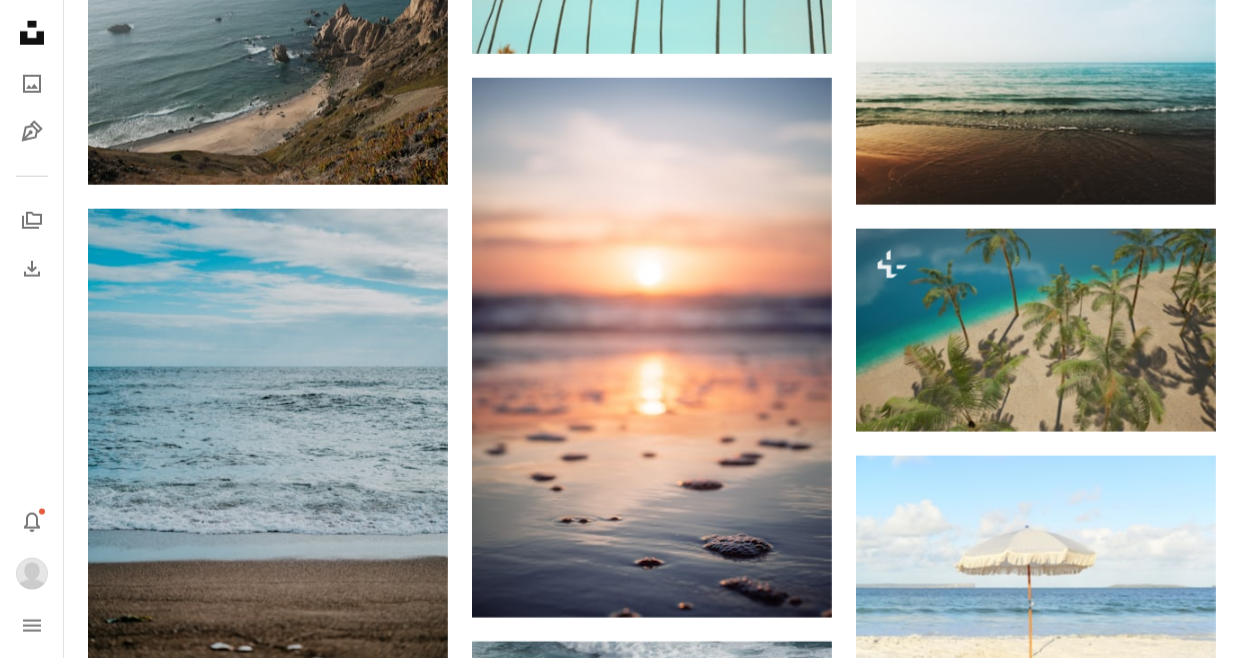 scroll, scrollTop: 18024, scrollLeft: 0, axis: vertical 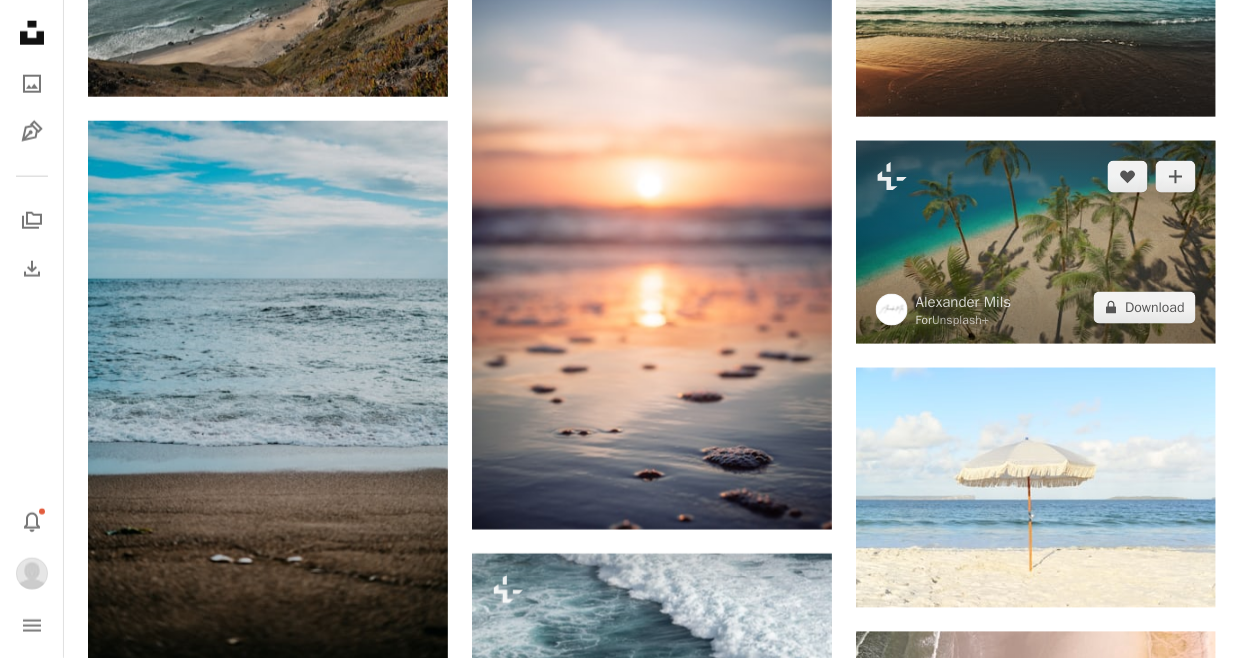 click on "A lock Download" at bounding box center (1145, 308) 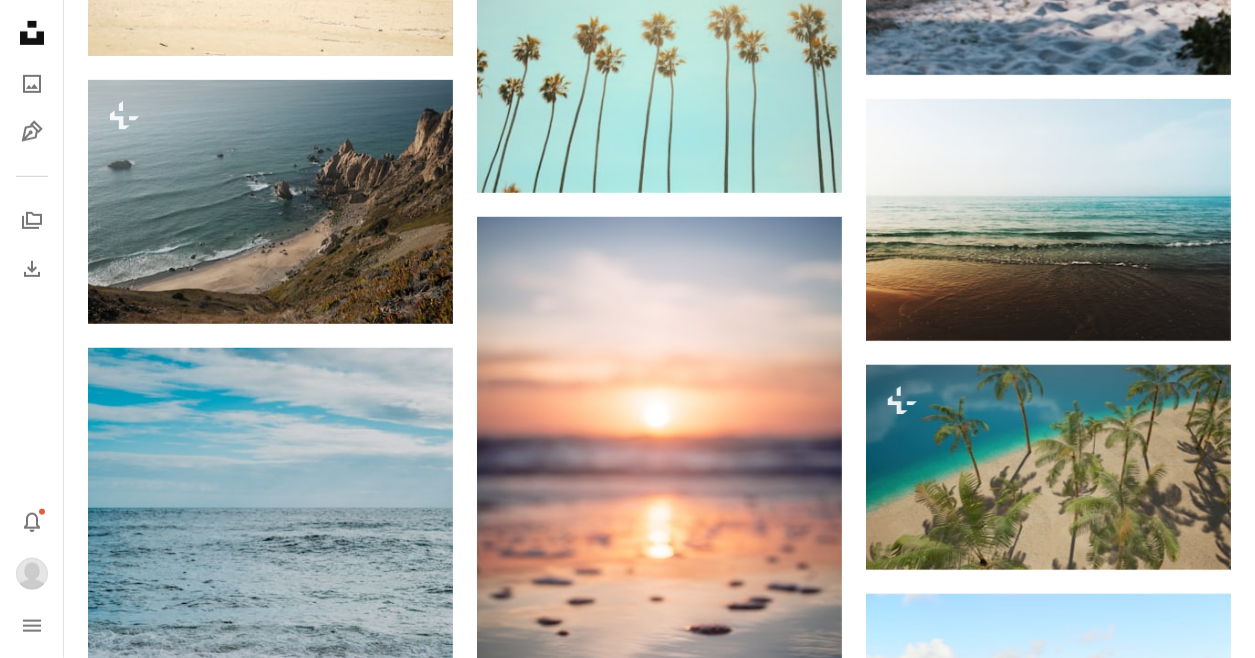 click on "An X shape Premium, ready to use images. Get unlimited access. A plus sign Members-only content added monthly A plus sign Unlimited royalty-free downloads A plus sign Illustrations  New A plus sign Enhanced legal protections yearly 65%  off monthly $20   $7 USD per month * Get  Unsplash+ * When paid annually, billed upfront  $84 Taxes where applicable. Renews automatically. Cancel anytime." at bounding box center (627, 5204) 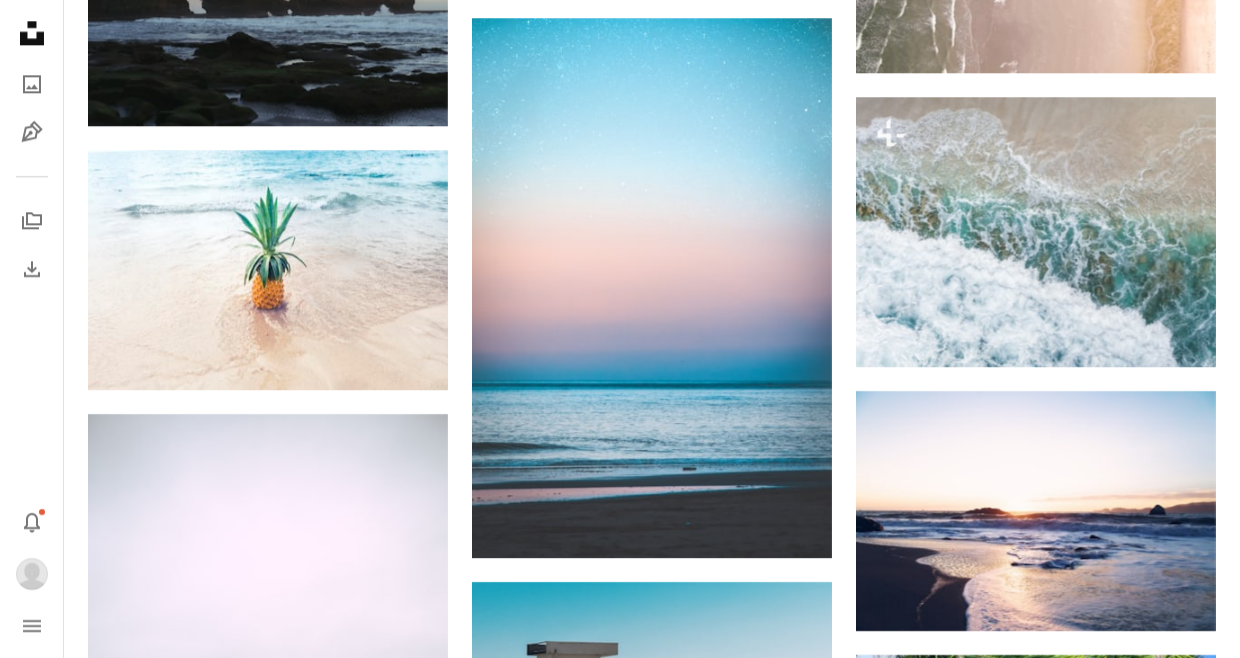 scroll, scrollTop: 19224, scrollLeft: 0, axis: vertical 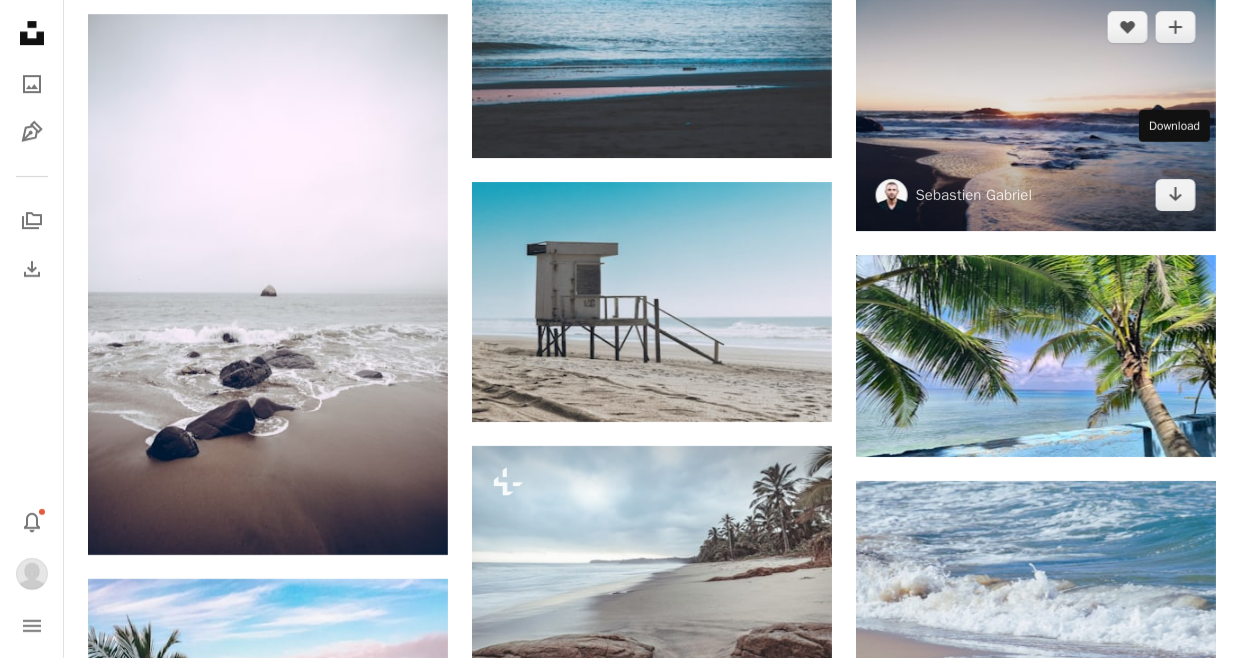 click 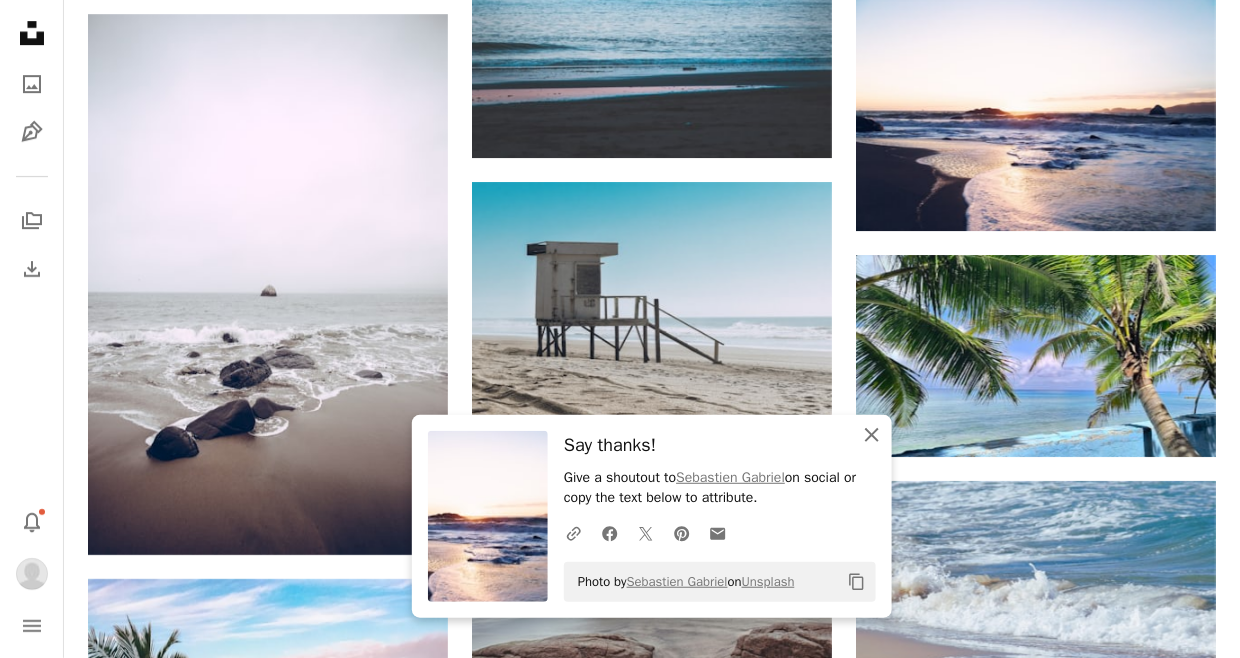 click on "An X shape" 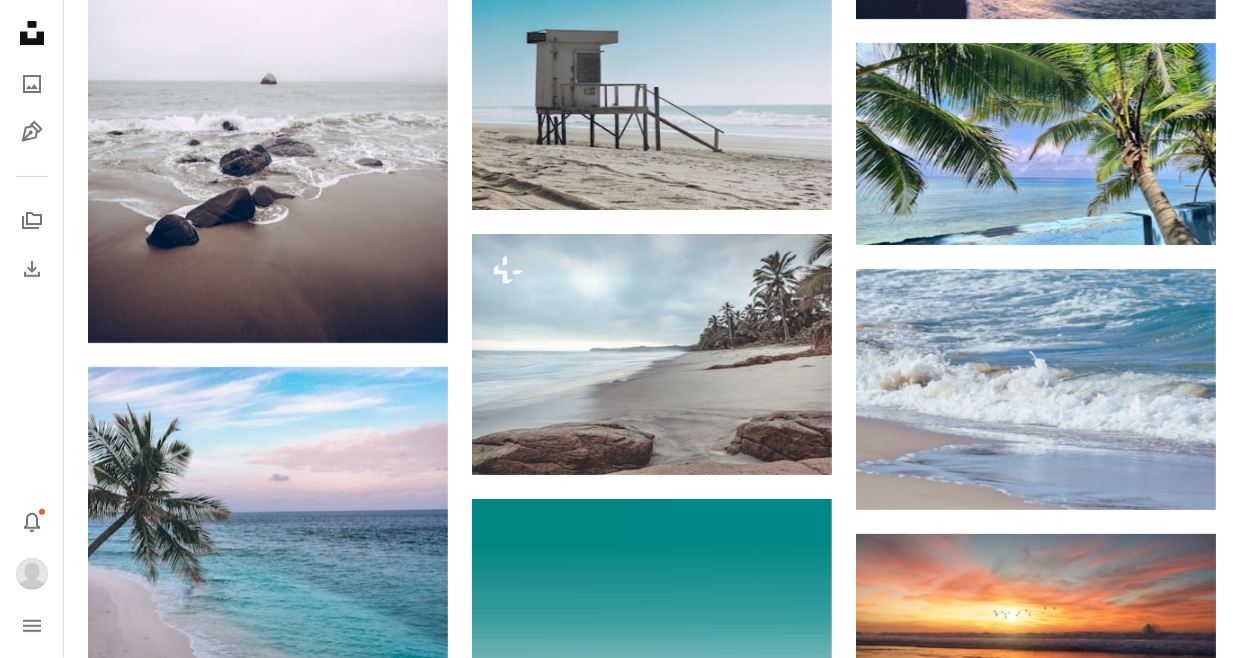 scroll, scrollTop: 19524, scrollLeft: 0, axis: vertical 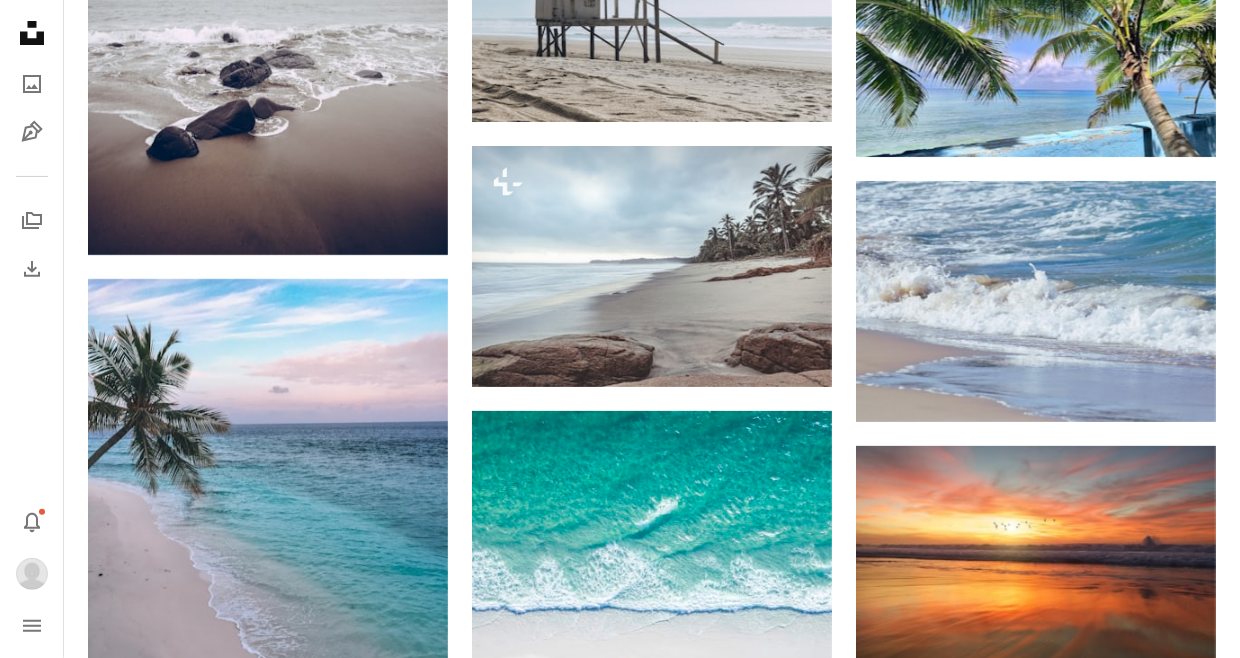 drag, startPoint x: 1225, startPoint y: 387, endPoint x: 1240, endPoint y: 373, distance: 20.518284 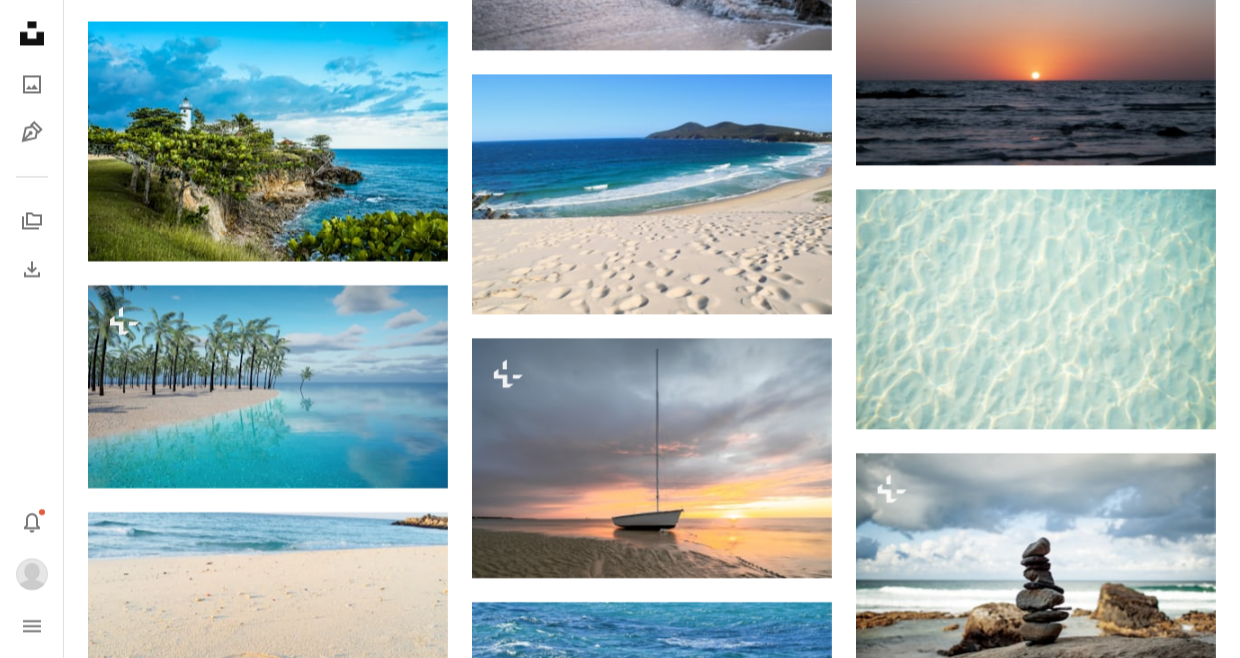 scroll, scrollTop: 0, scrollLeft: 0, axis: both 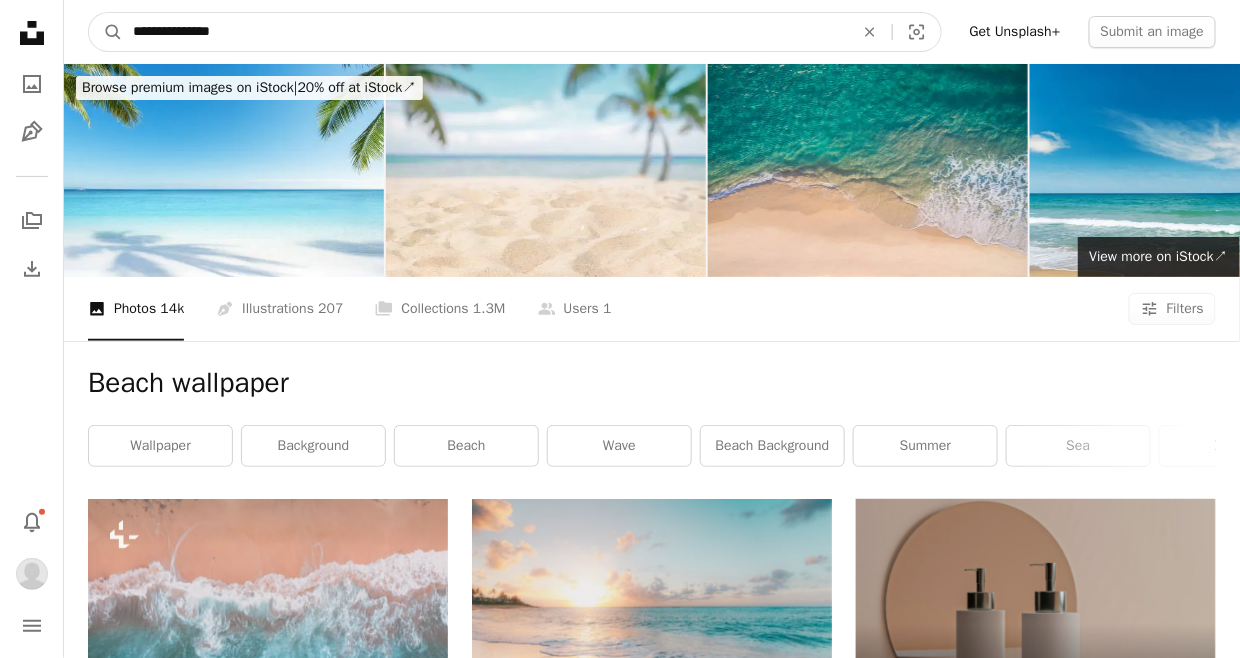 click on "**********" at bounding box center [485, 32] 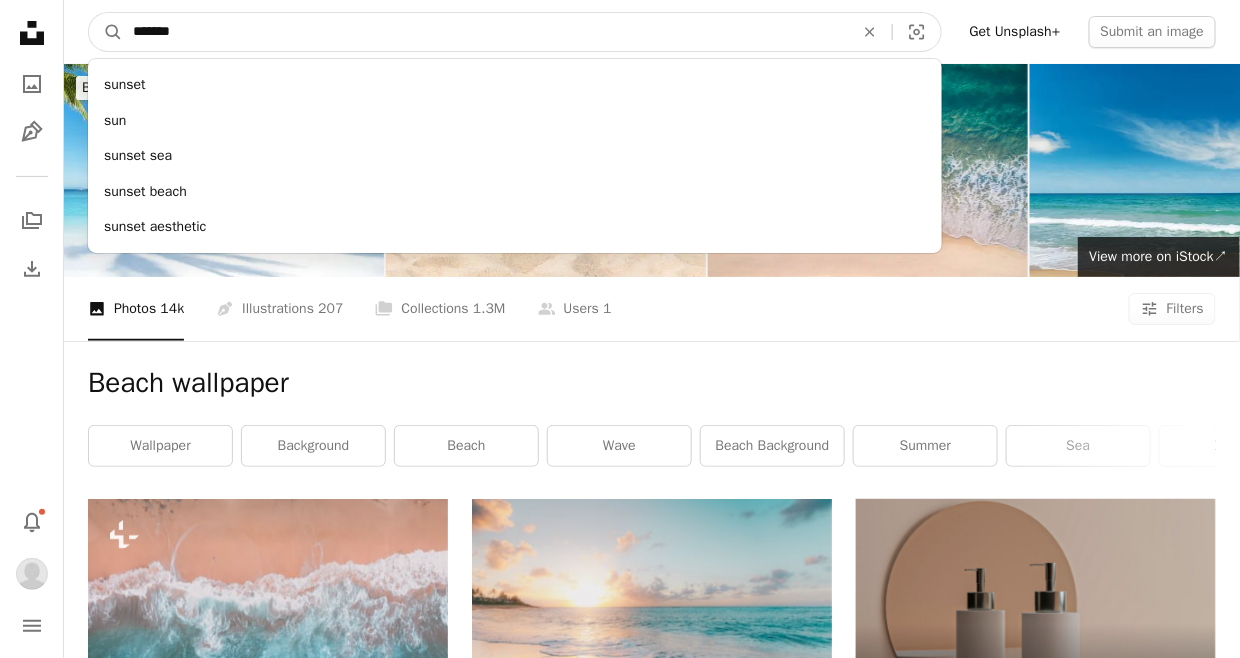 type on "********" 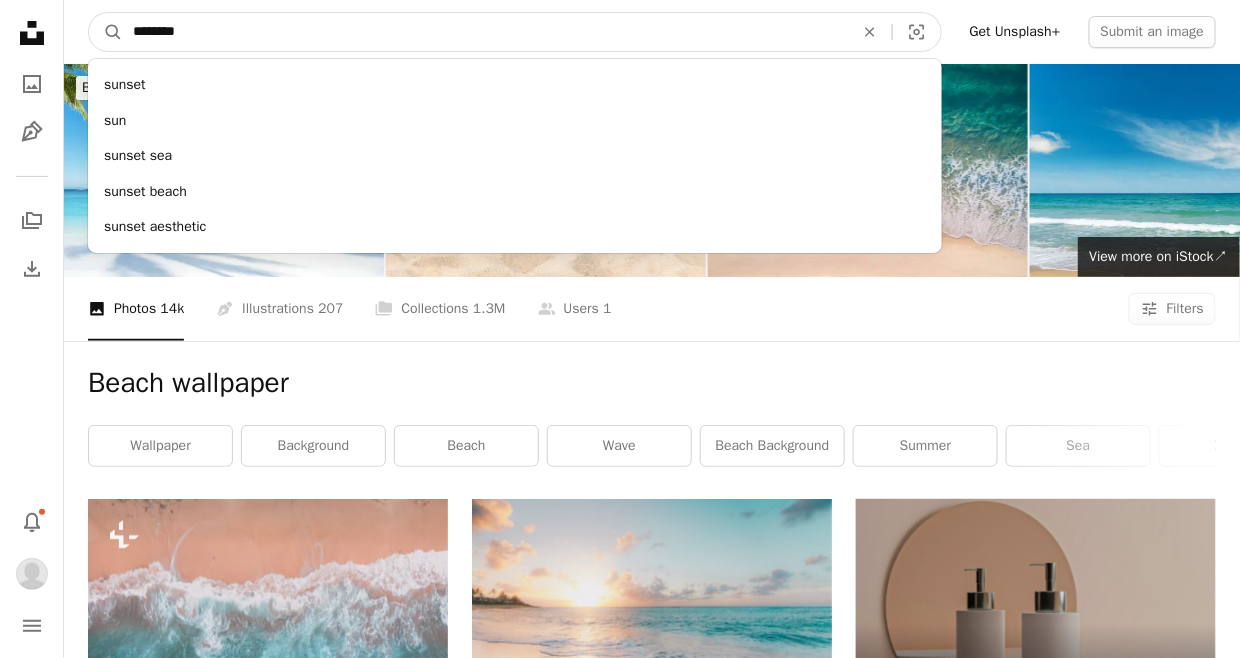 click on "A magnifying glass" at bounding box center (106, 32) 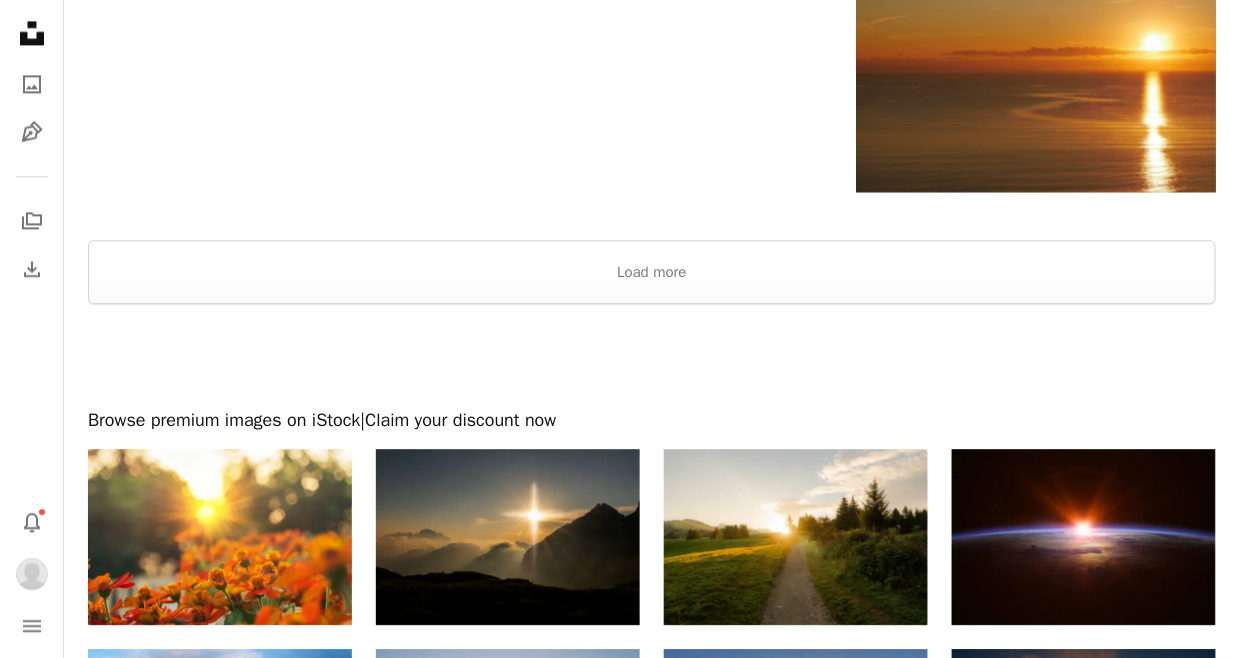 scroll, scrollTop: 3881, scrollLeft: 0, axis: vertical 